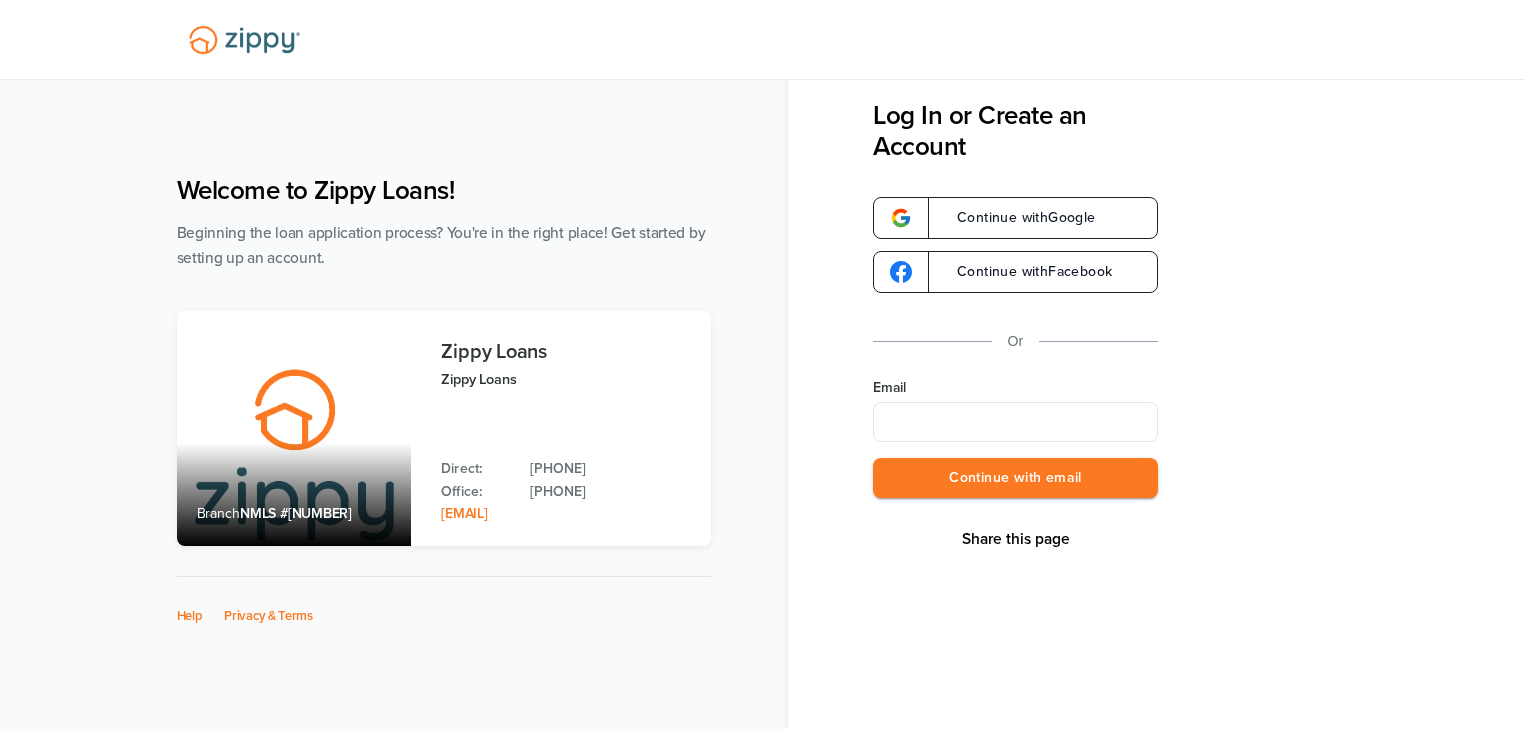 scroll, scrollTop: 0, scrollLeft: 0, axis: both 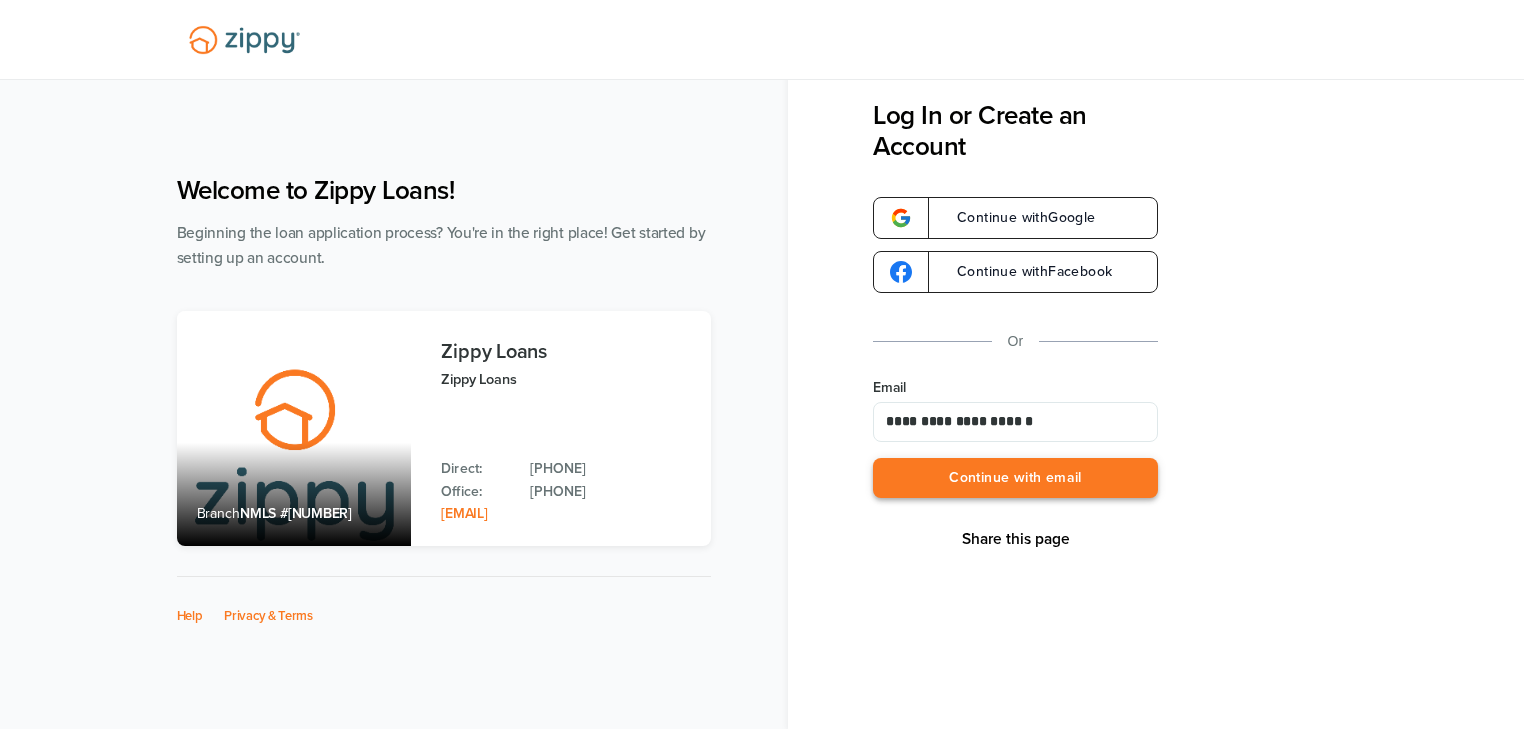 type on "**********" 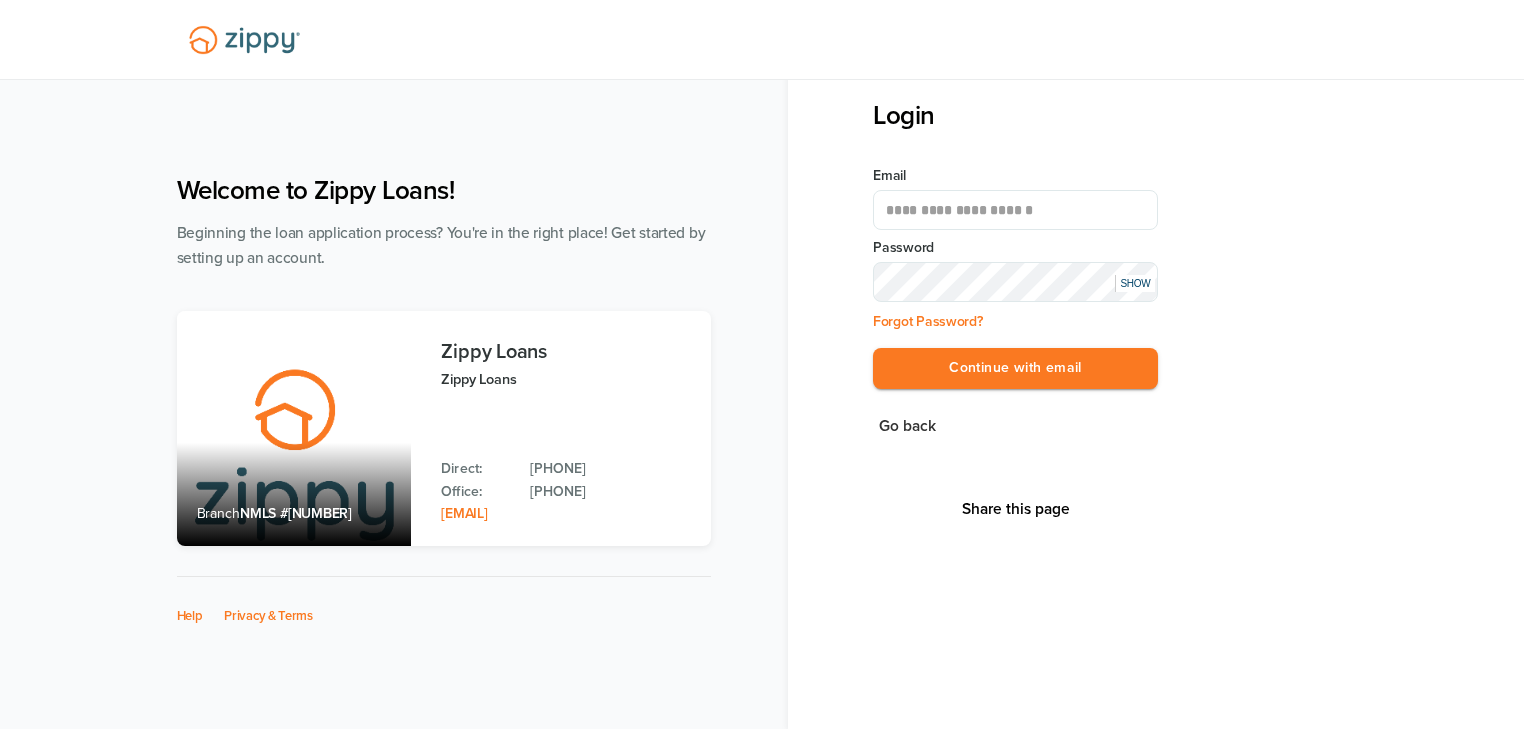 click on "Continue with email" at bounding box center [1015, 368] 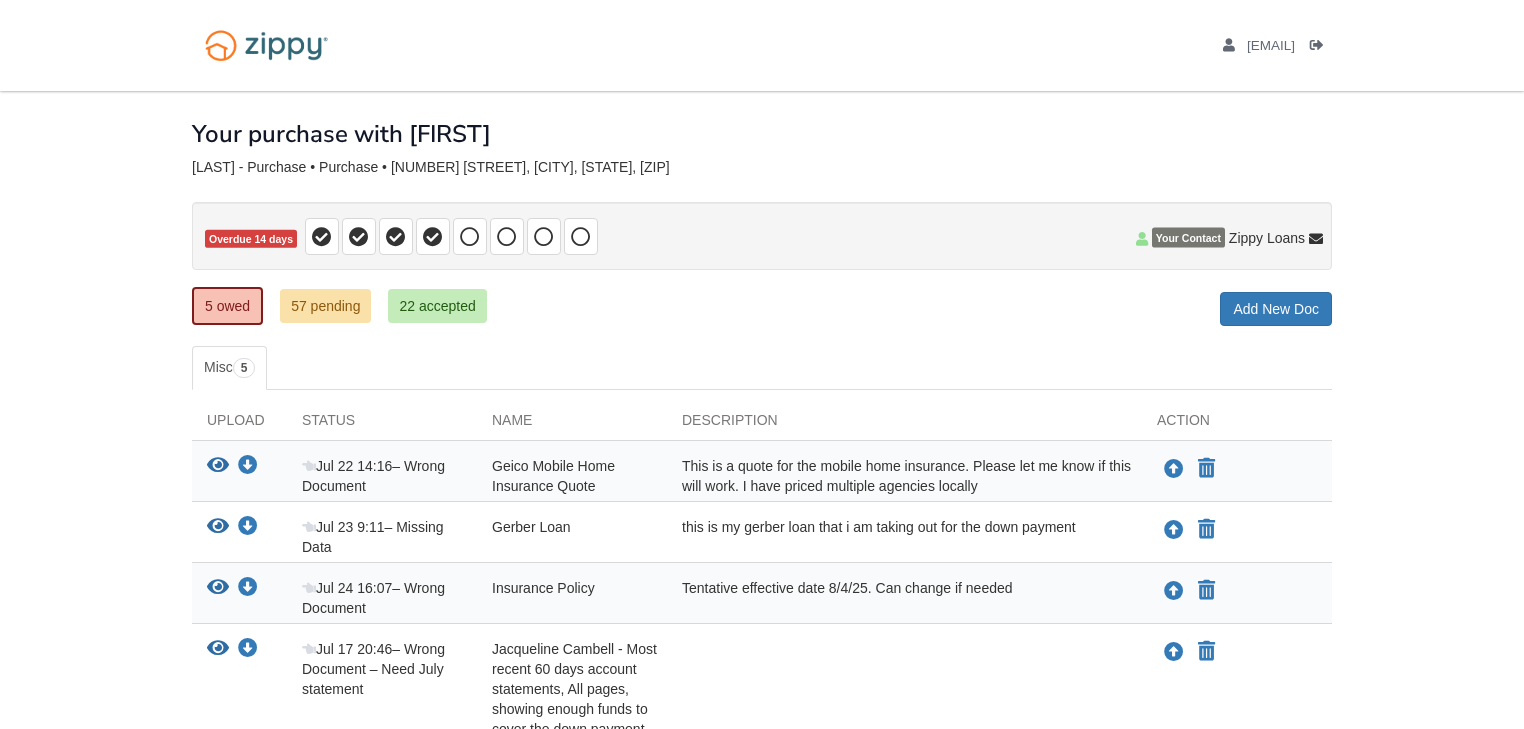 scroll, scrollTop: 0, scrollLeft: 0, axis: both 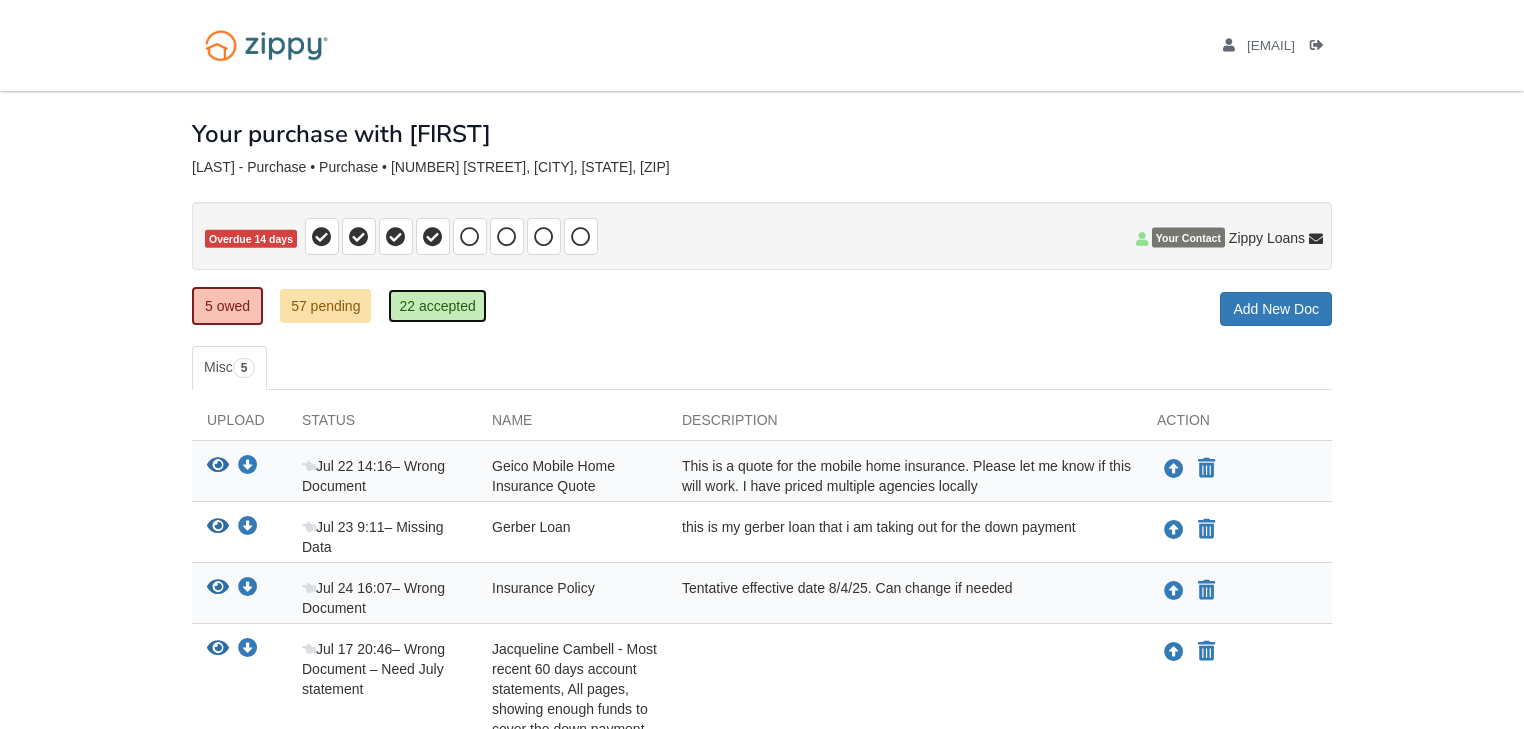 click on "22 accepted" at bounding box center [437, 306] 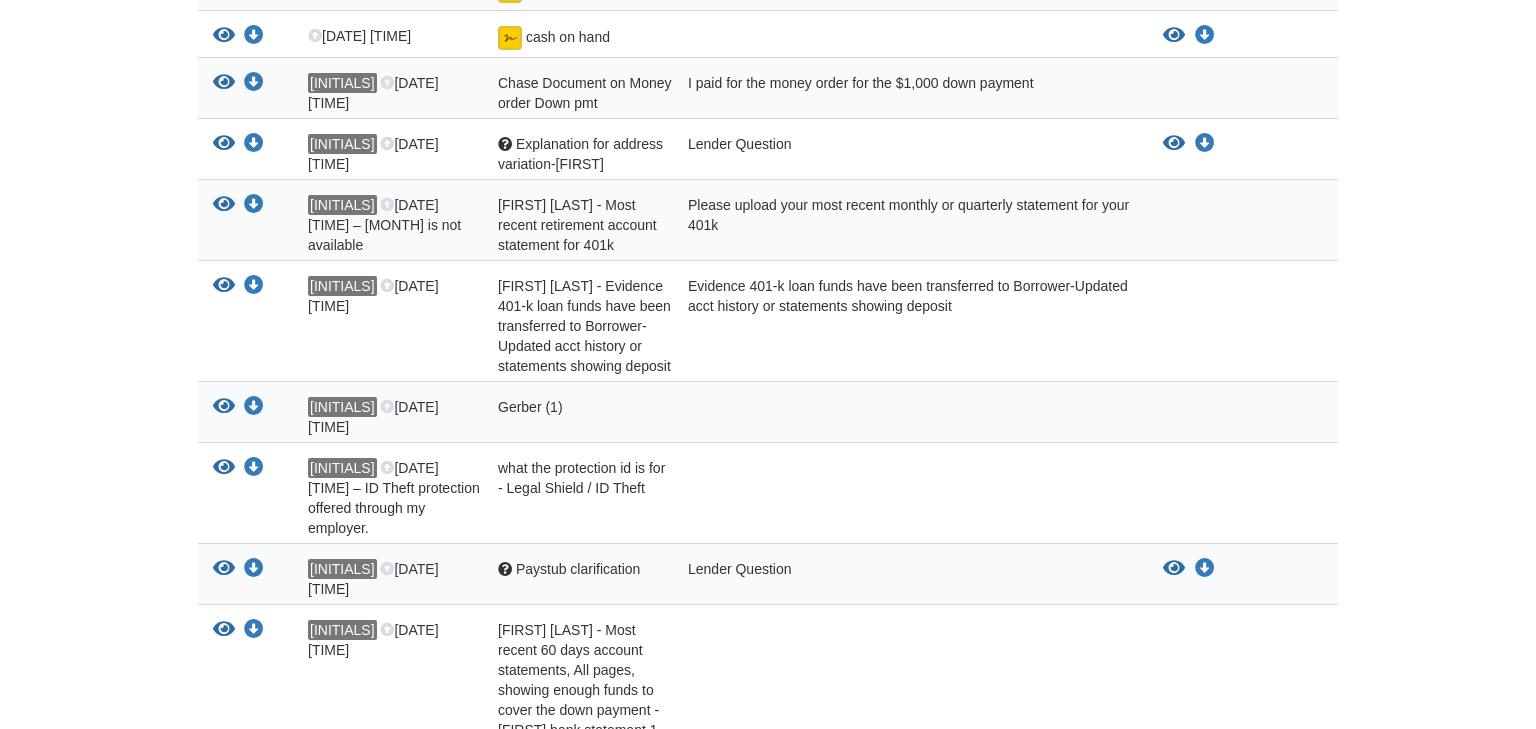 scroll, scrollTop: 154, scrollLeft: 0, axis: vertical 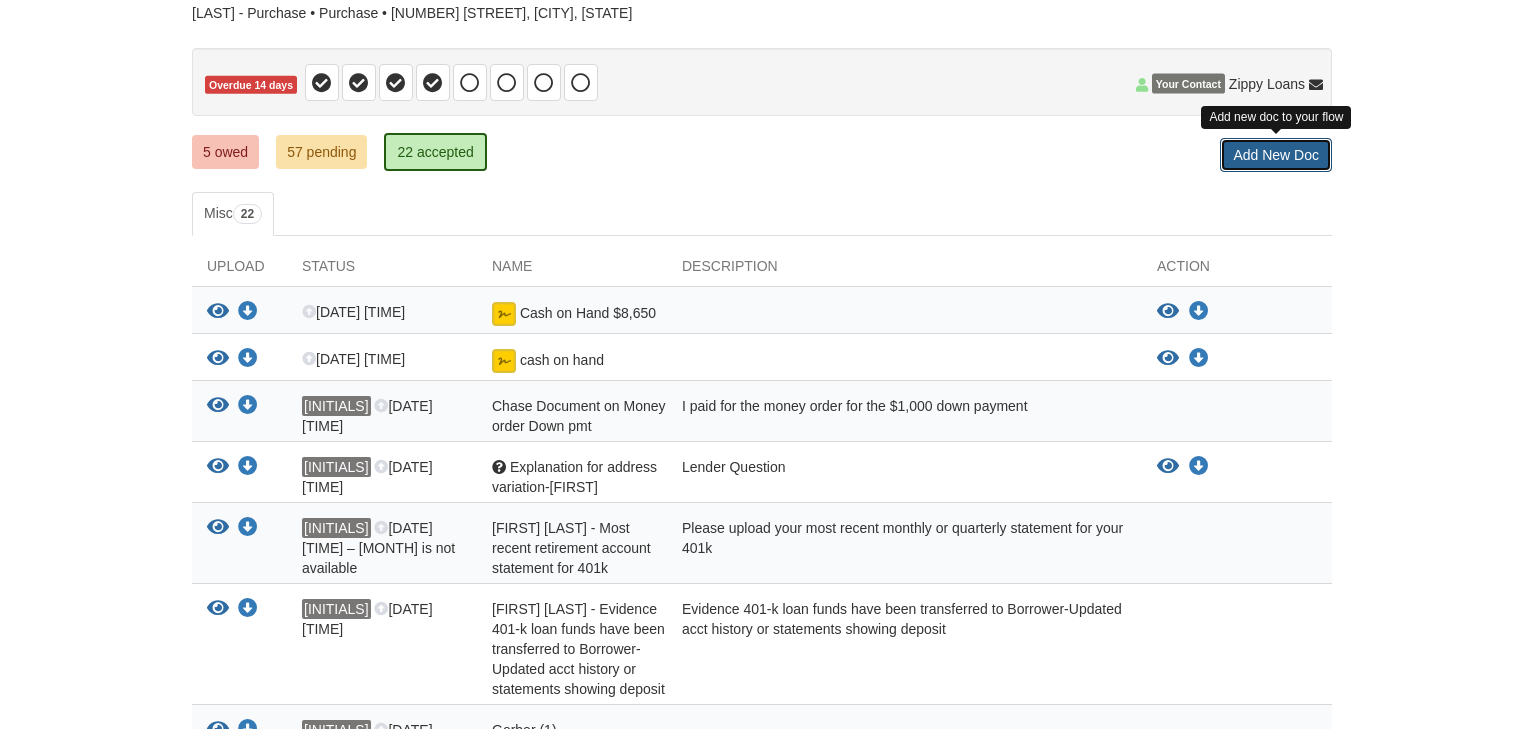 click on "Add New Doc" at bounding box center [1276, 155] 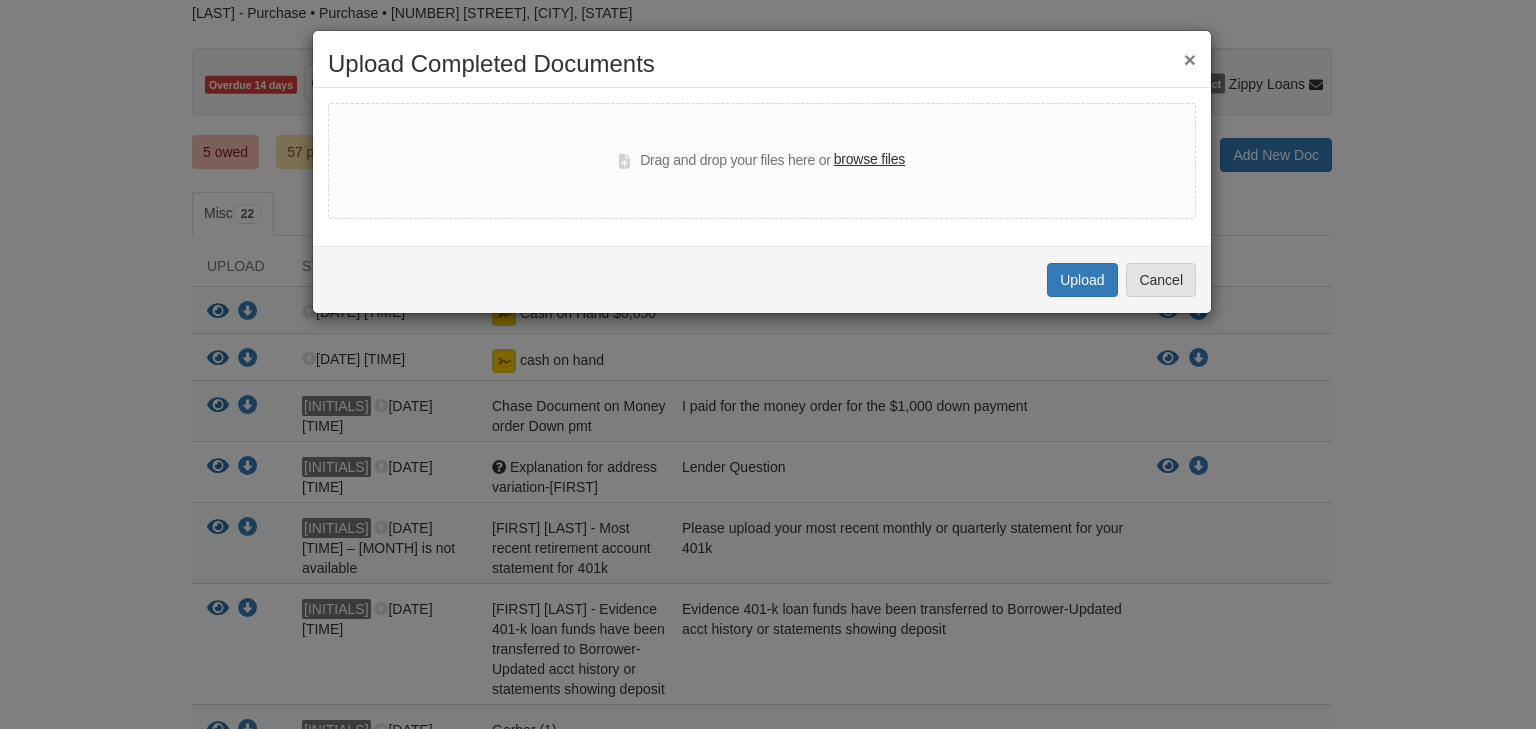 click on "browse files" at bounding box center [869, 160] 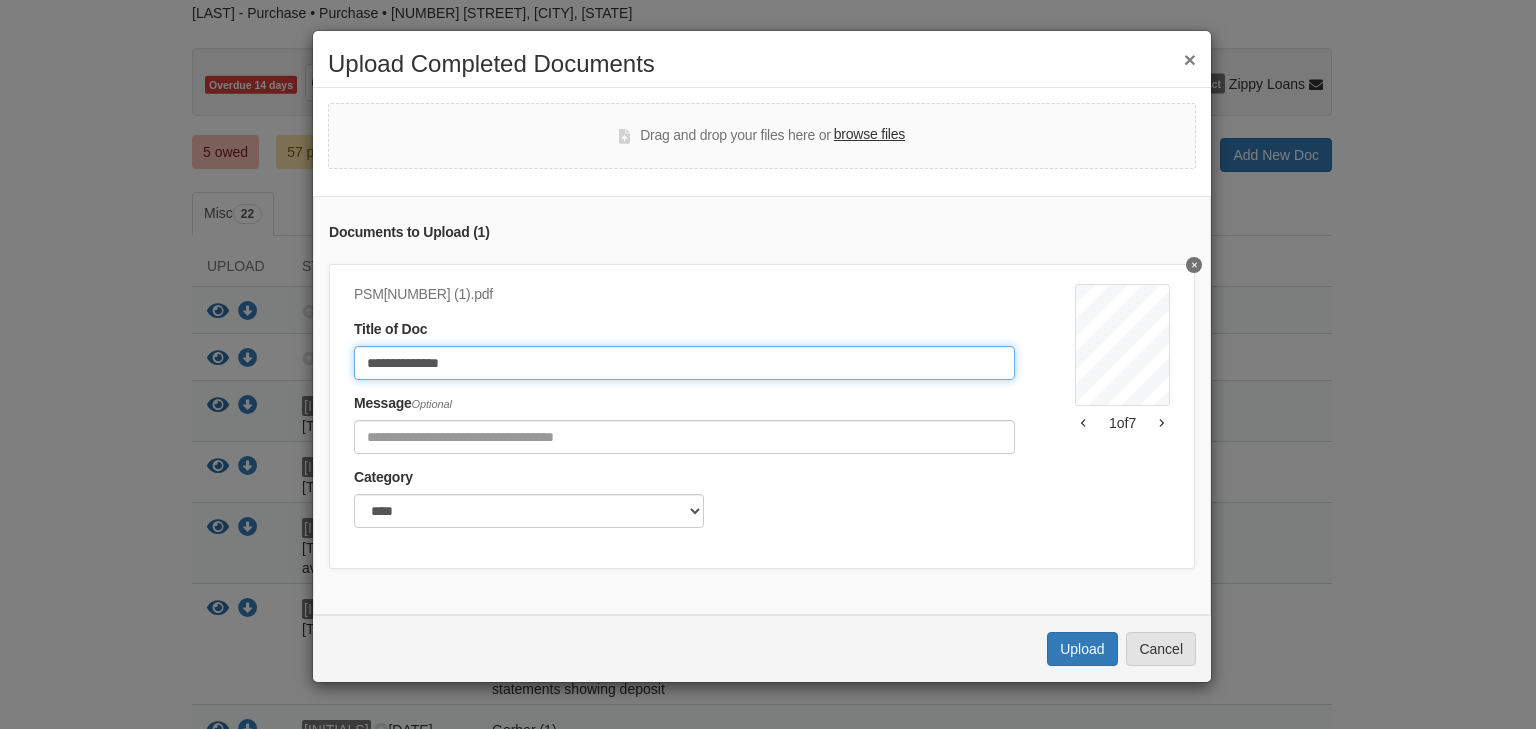 drag, startPoint x: 484, startPoint y: 360, endPoint x: 247, endPoint y: 372, distance: 237.3036 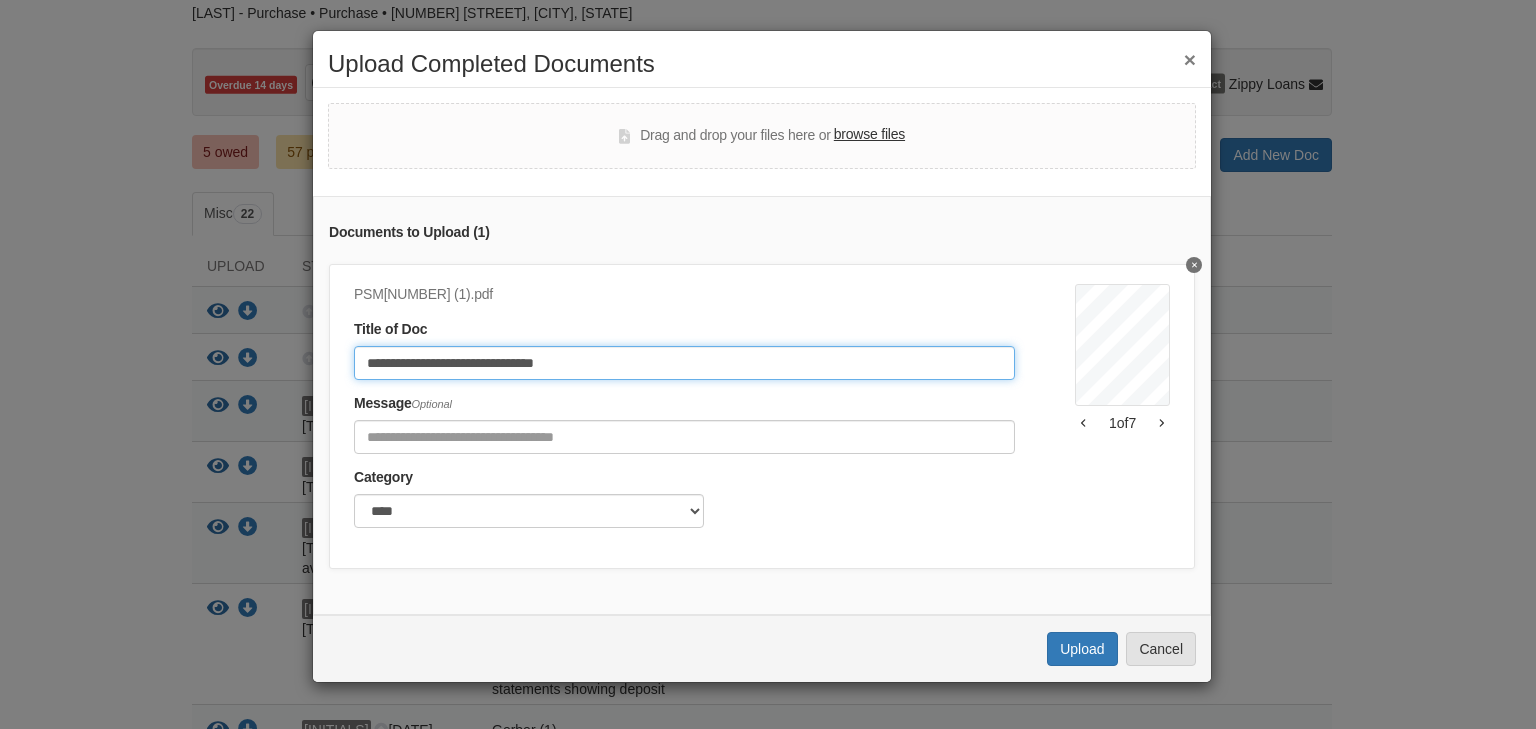 click on "**********" 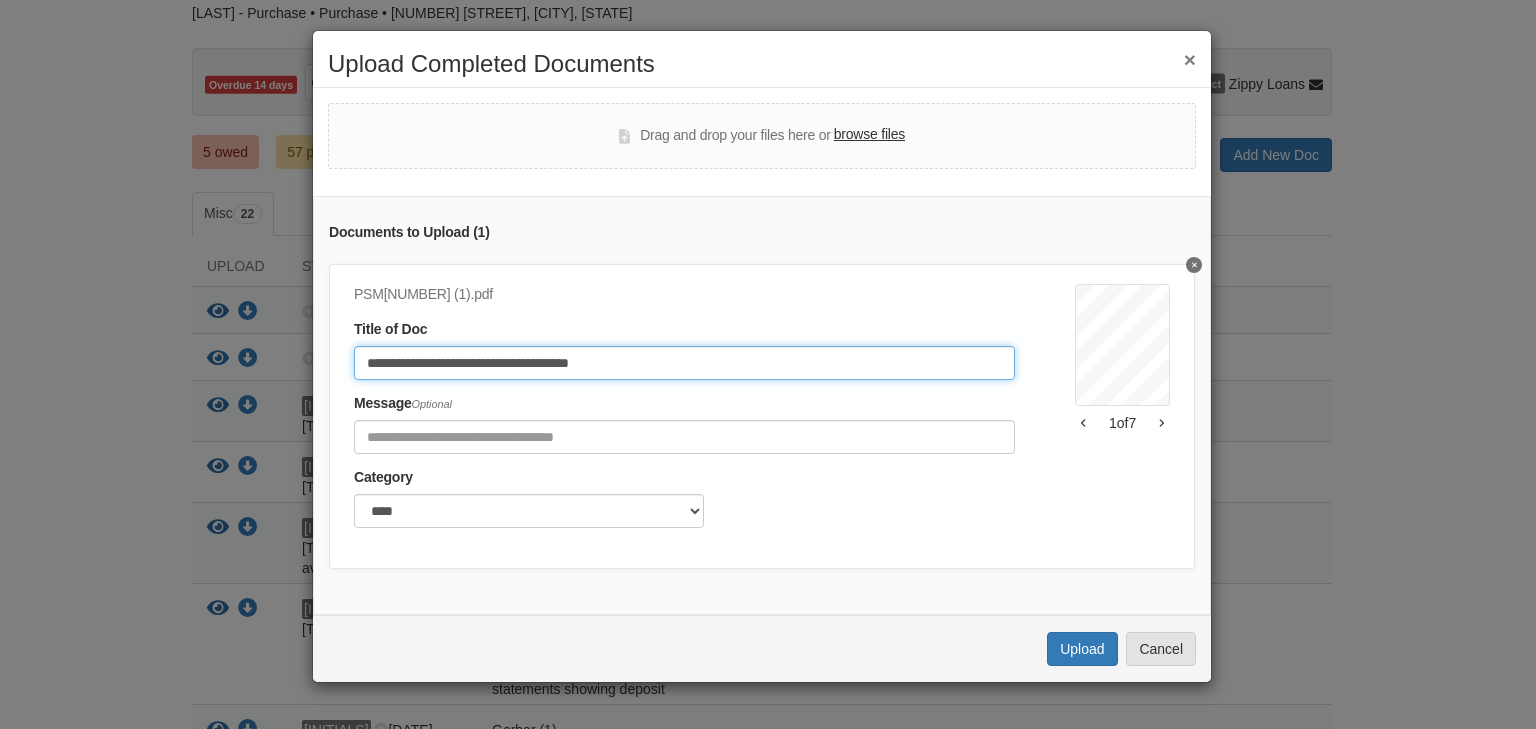 type on "**********" 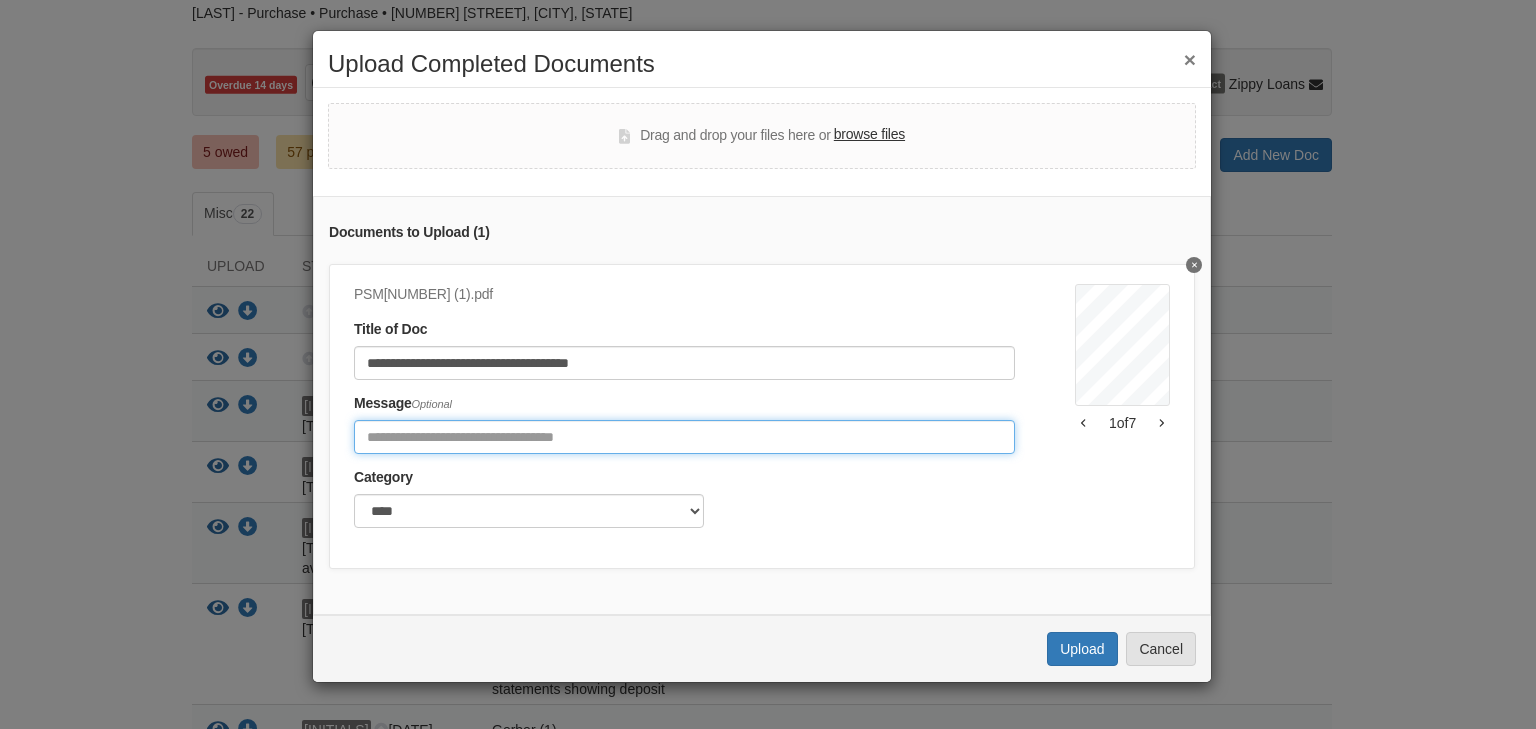 click at bounding box center (684, 437) 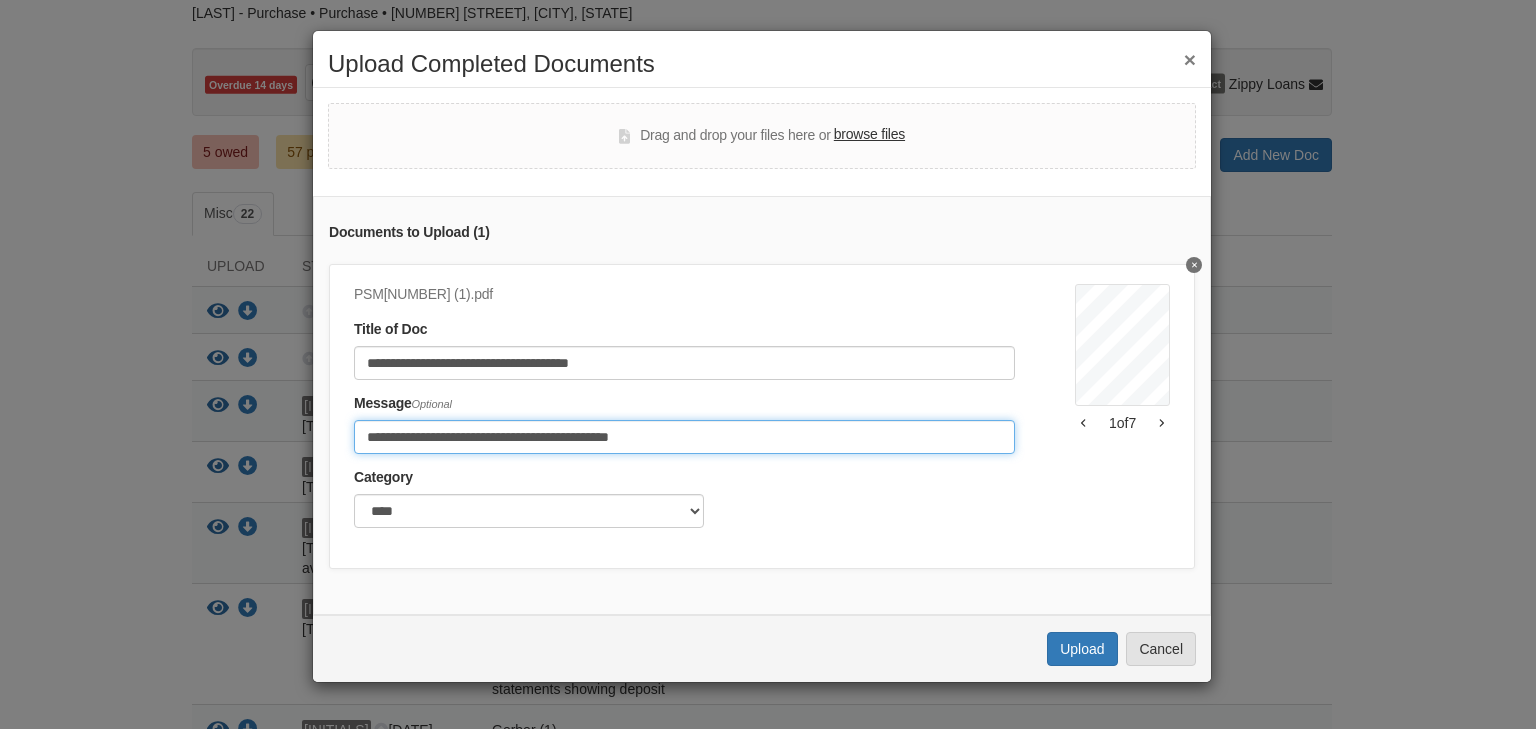 type on "**********" 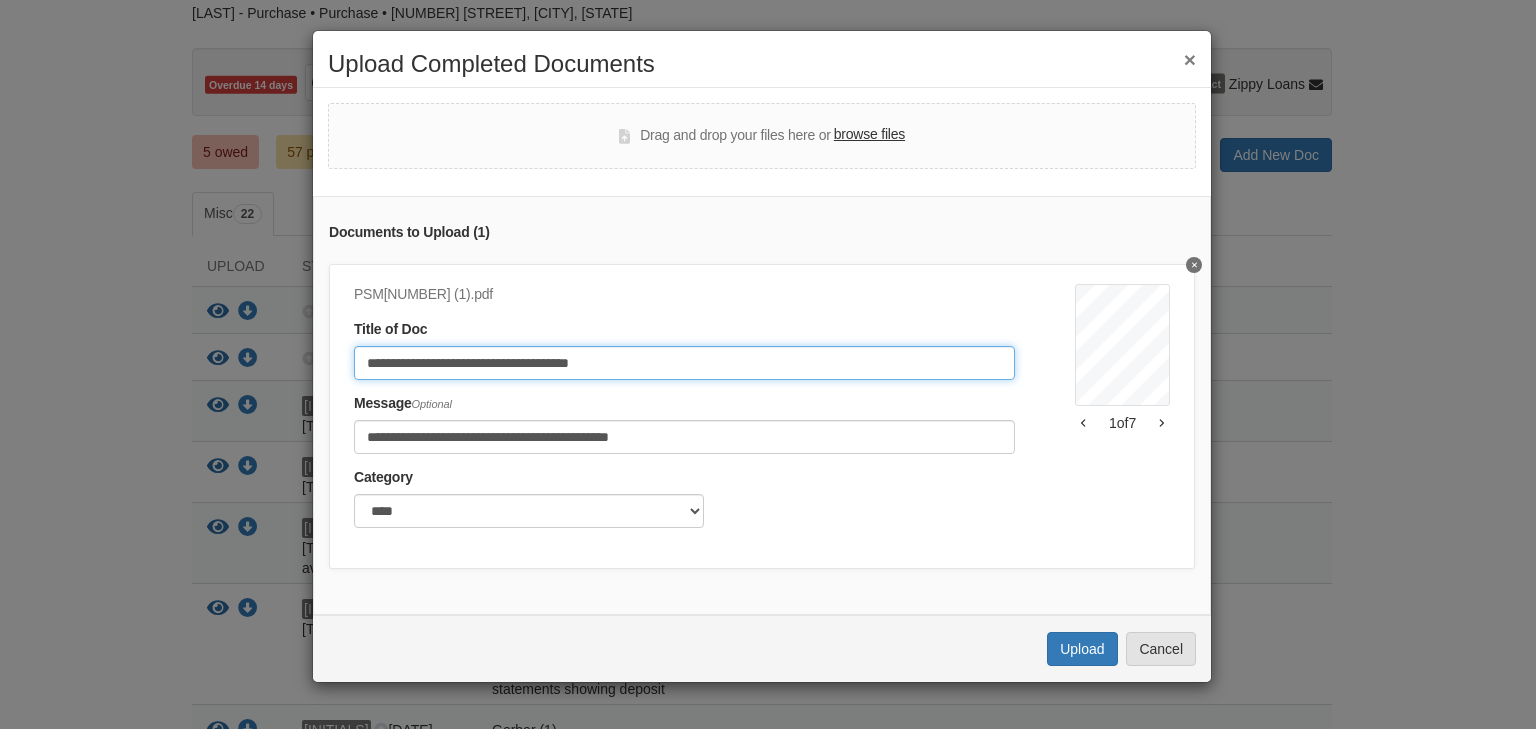click on "**********" 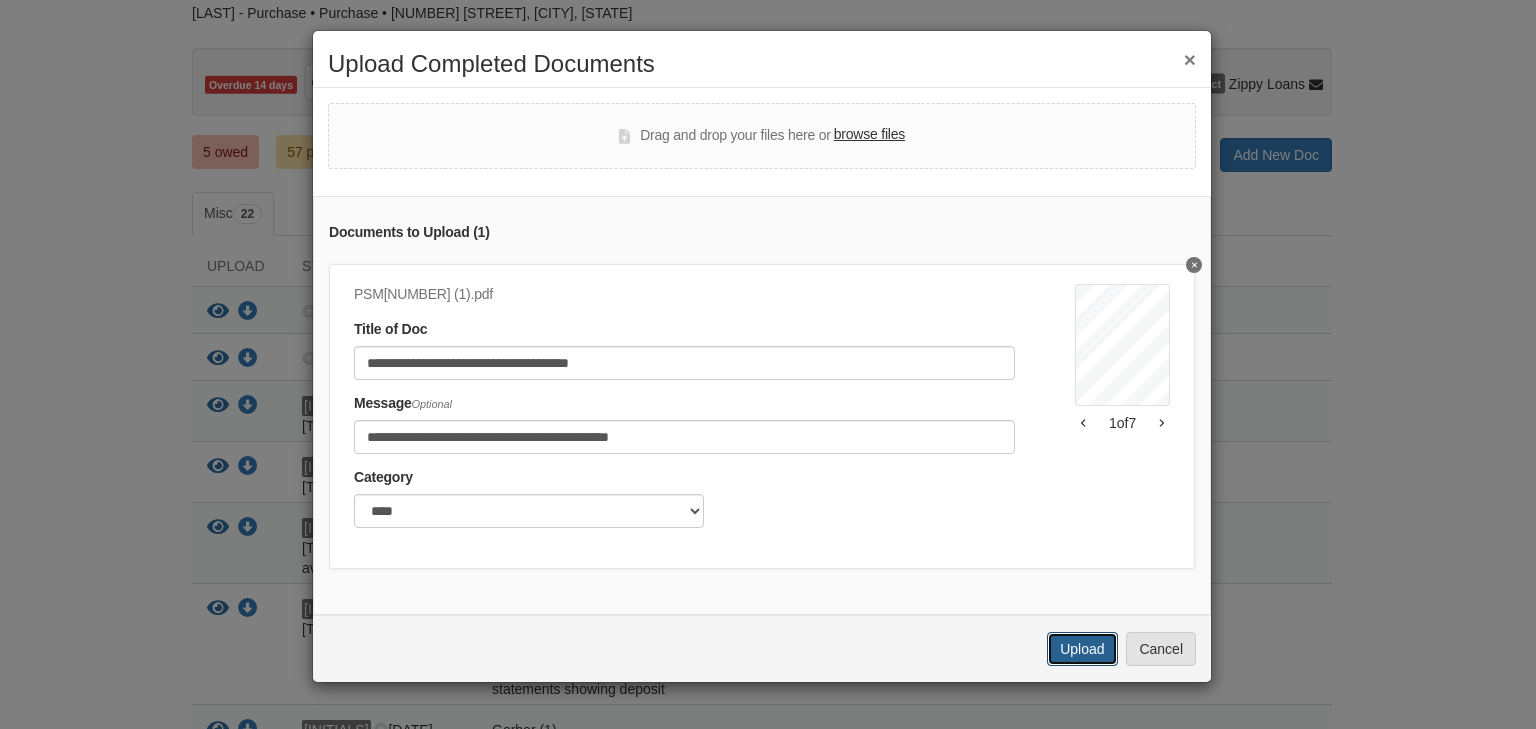 click on "Upload" at bounding box center (1082, 649) 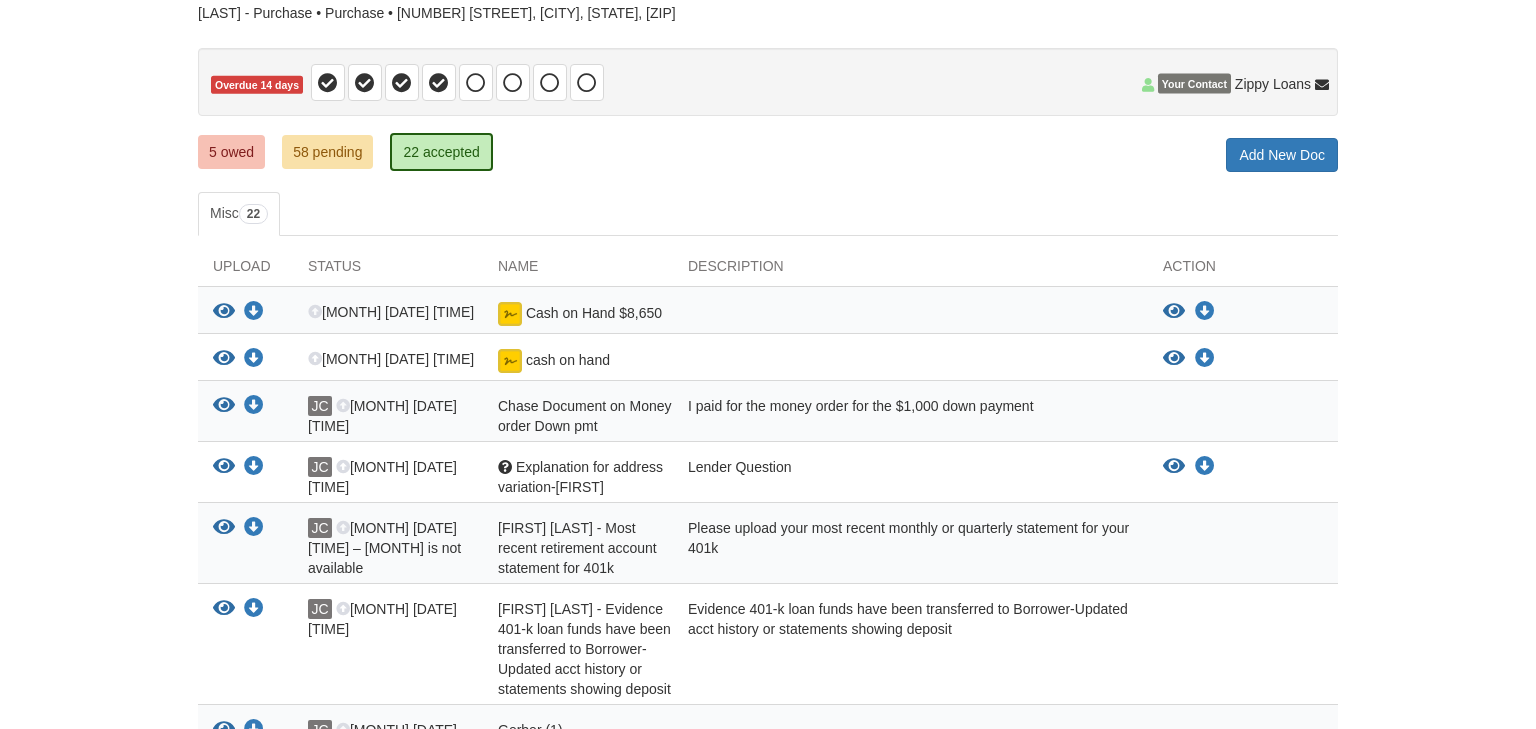 scroll, scrollTop: 154, scrollLeft: 0, axis: vertical 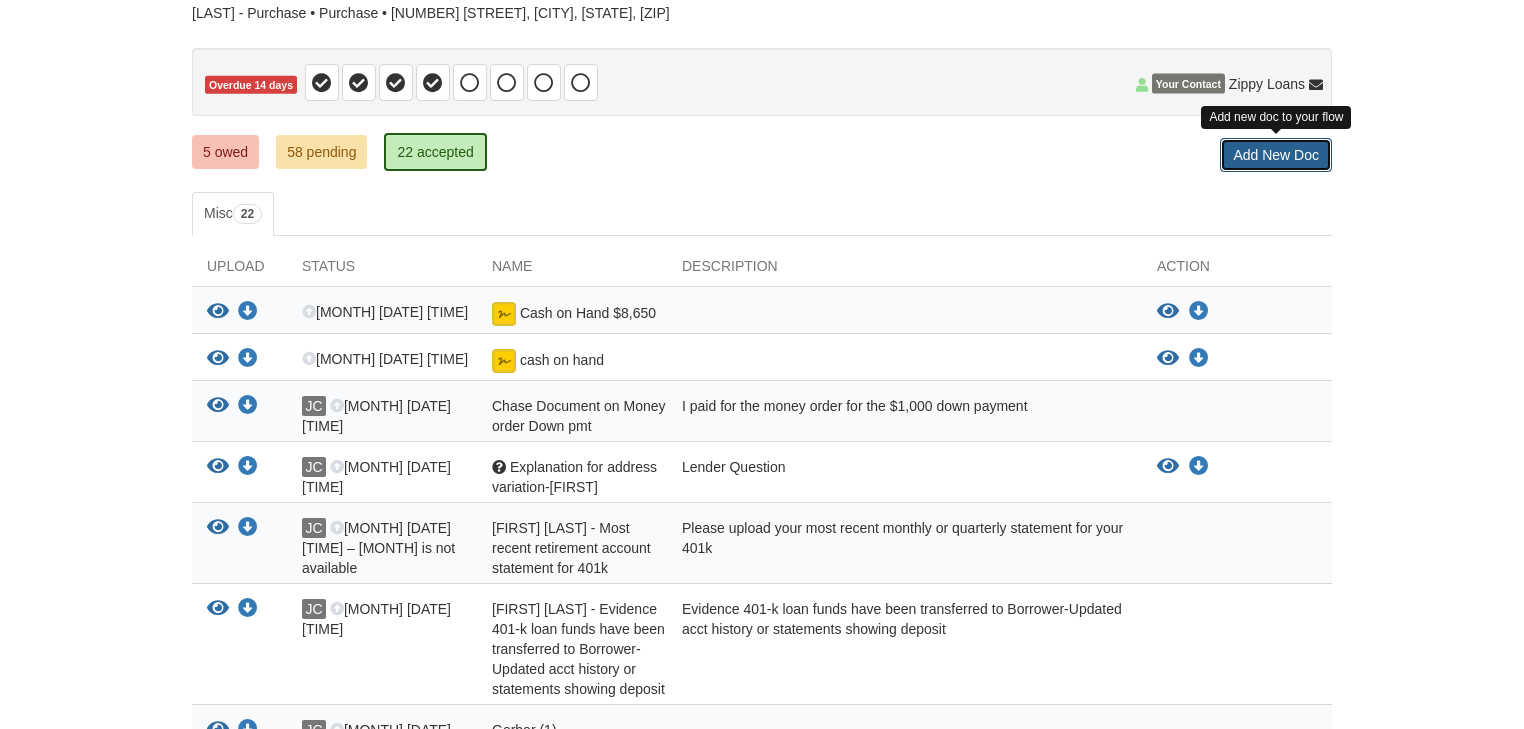 click on "Add New Doc" at bounding box center (1276, 155) 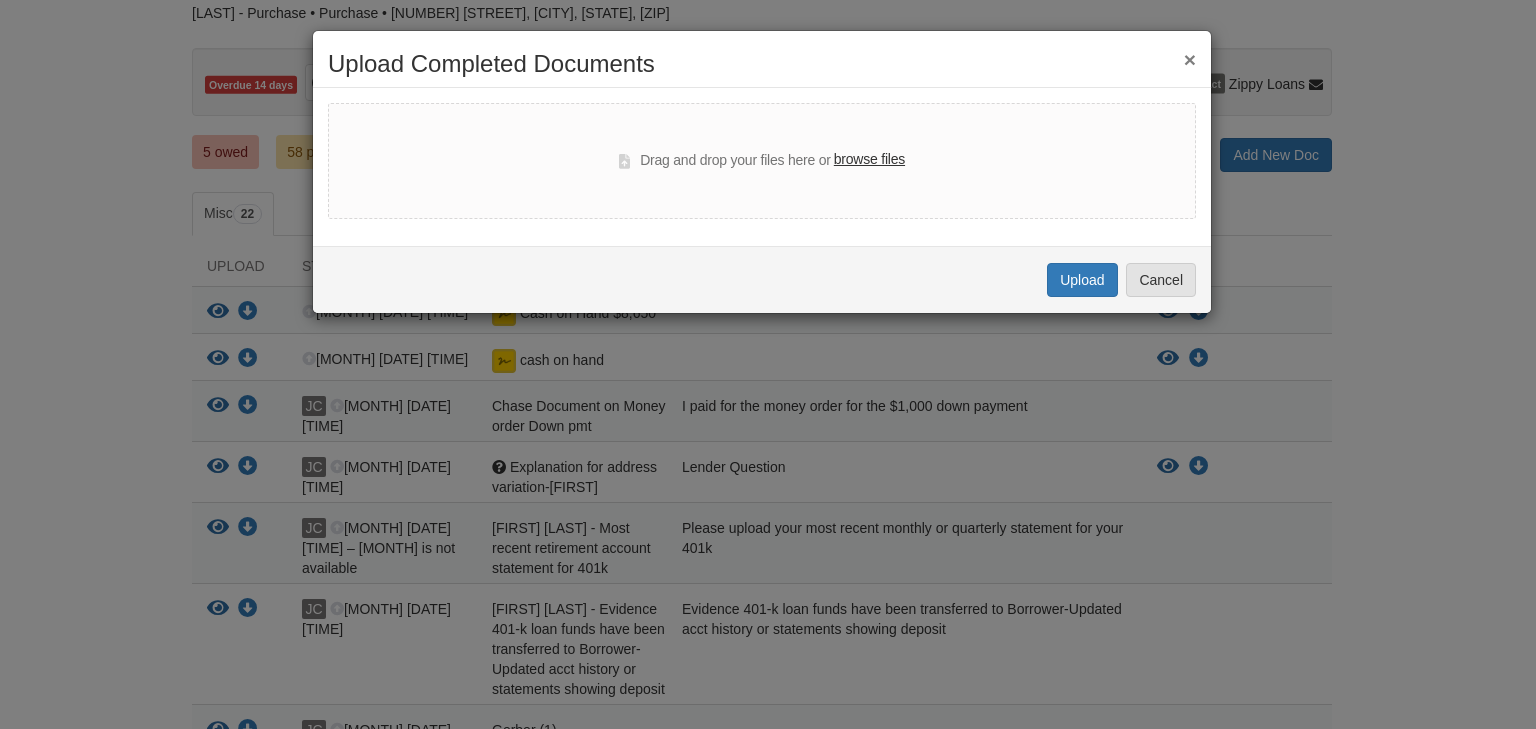 click on "browse files" at bounding box center (869, 160) 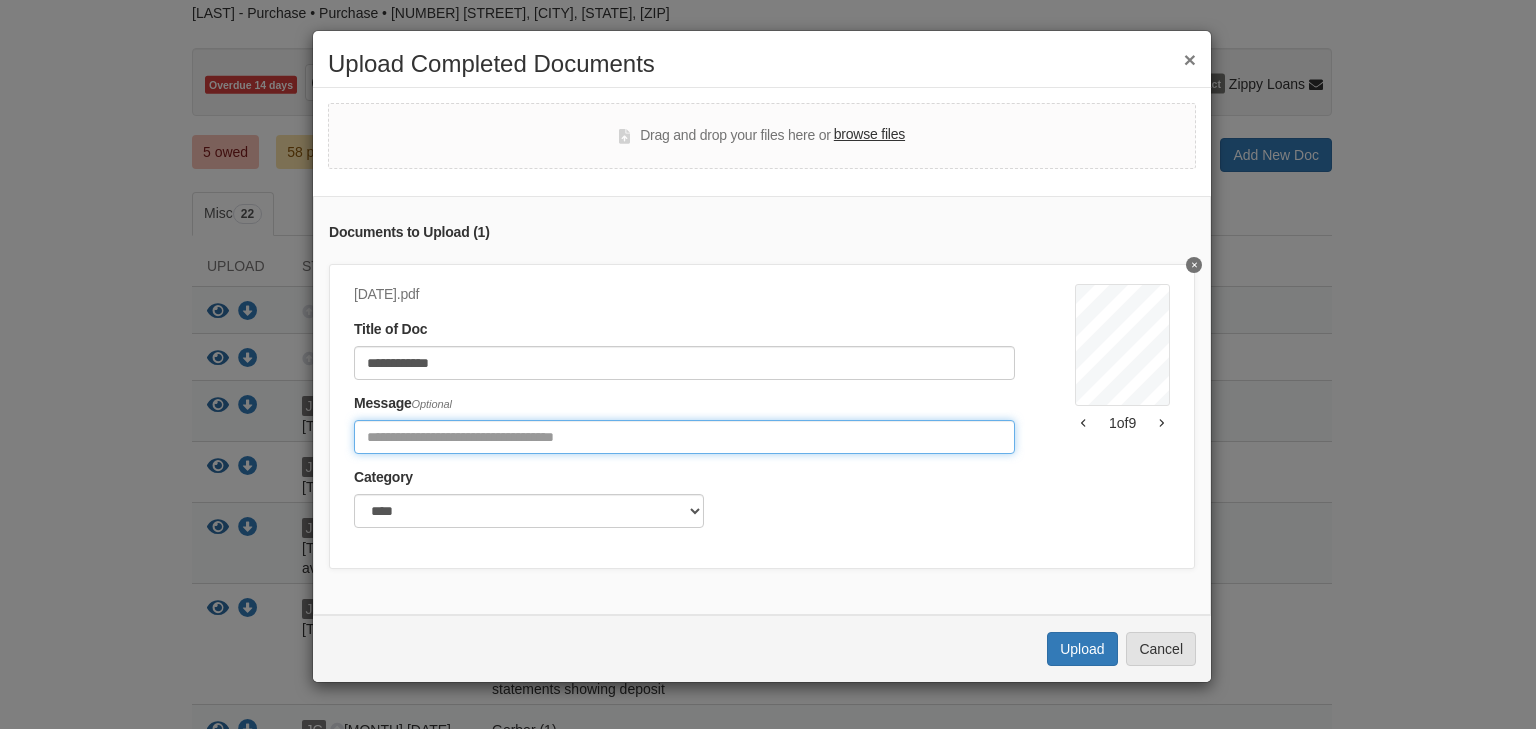 click at bounding box center [684, 437] 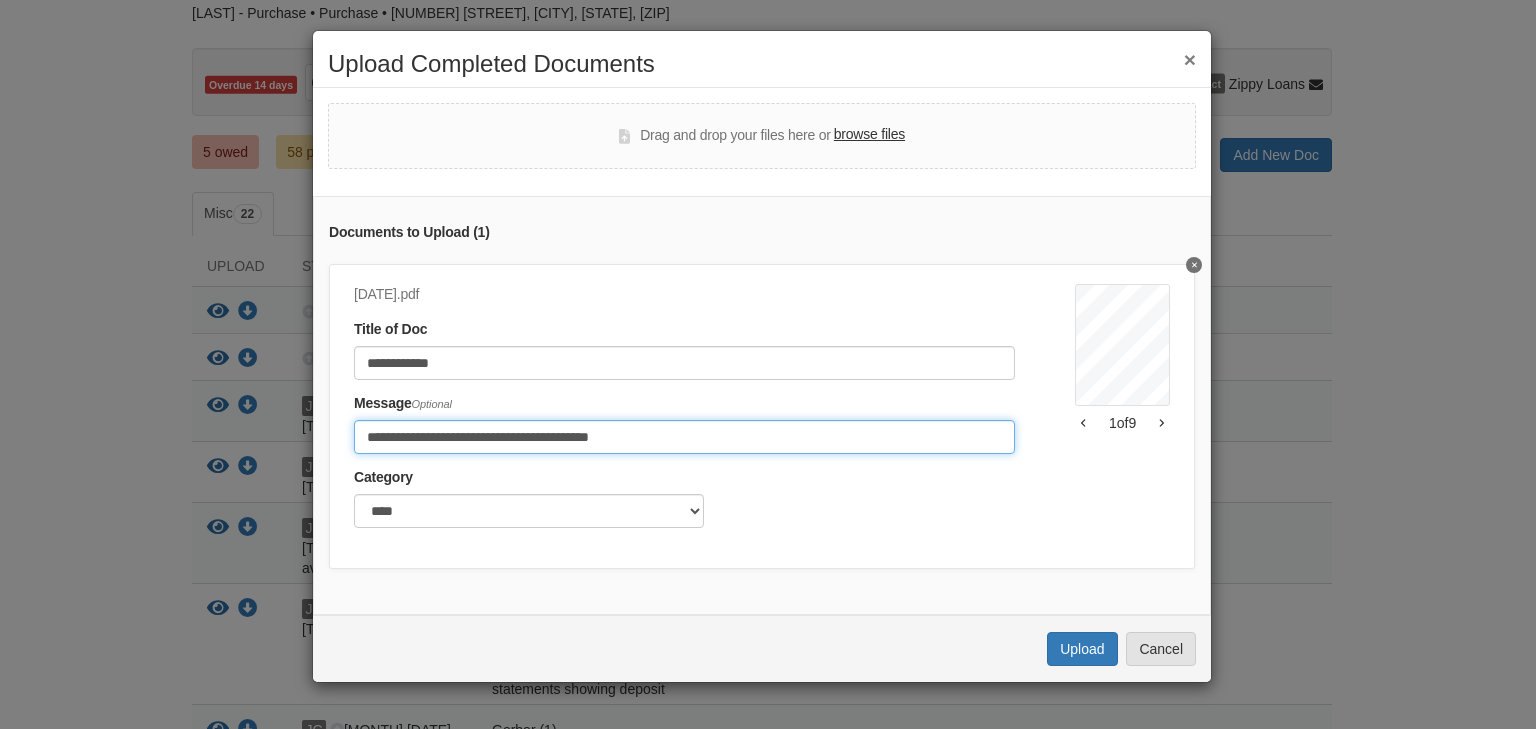 drag, startPoint x: 658, startPoint y: 436, endPoint x: 362, endPoint y: 438, distance: 296.00674 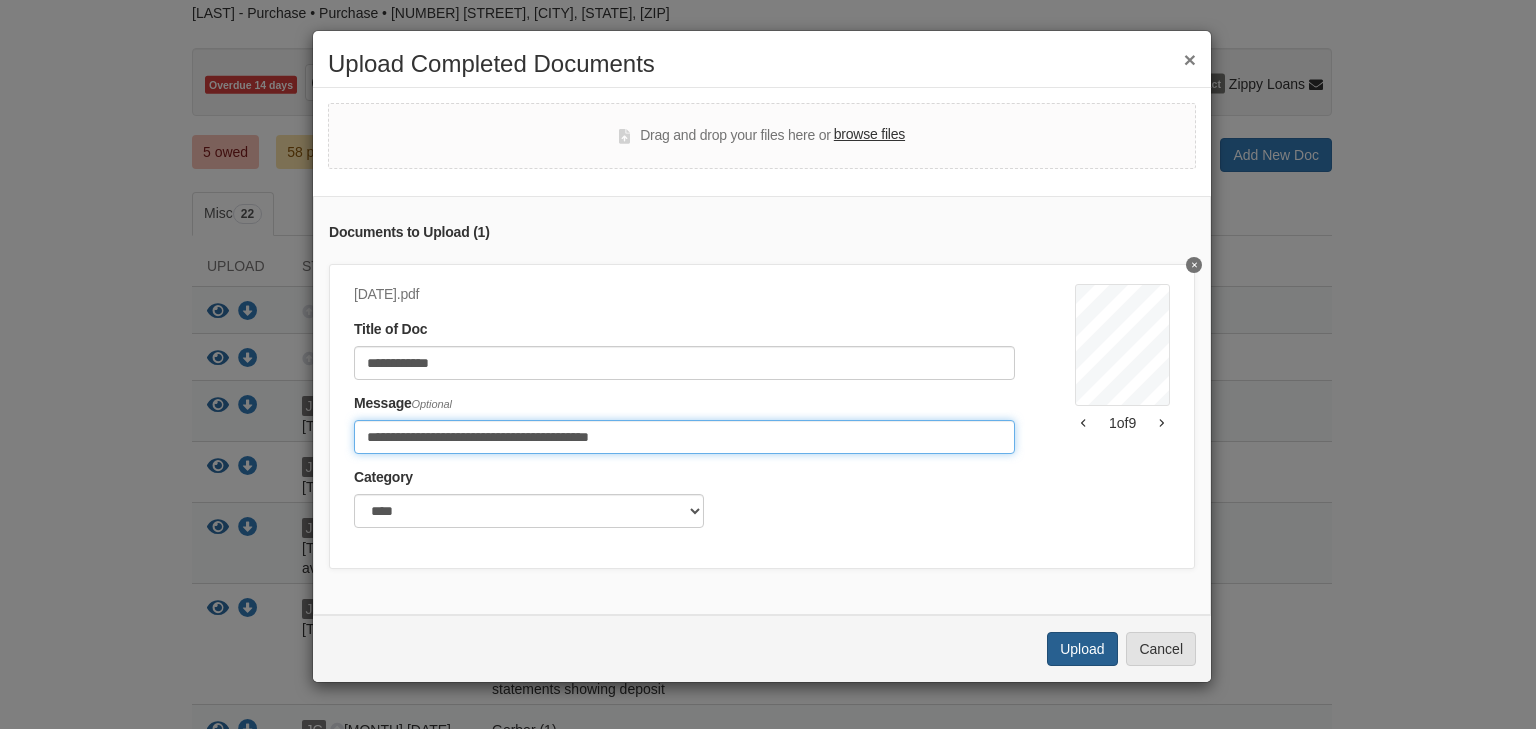 type on "**********" 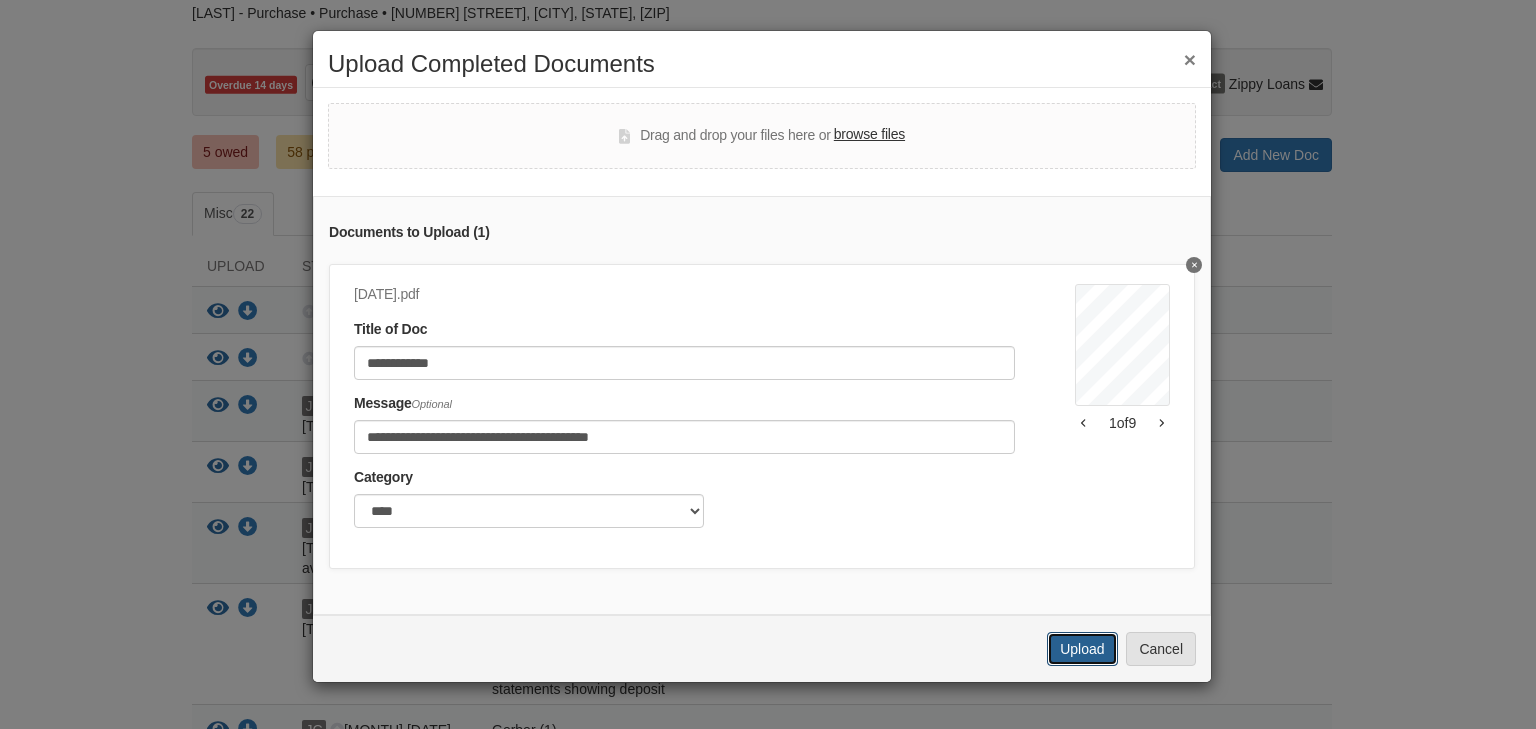 click on "Upload" at bounding box center [1082, 649] 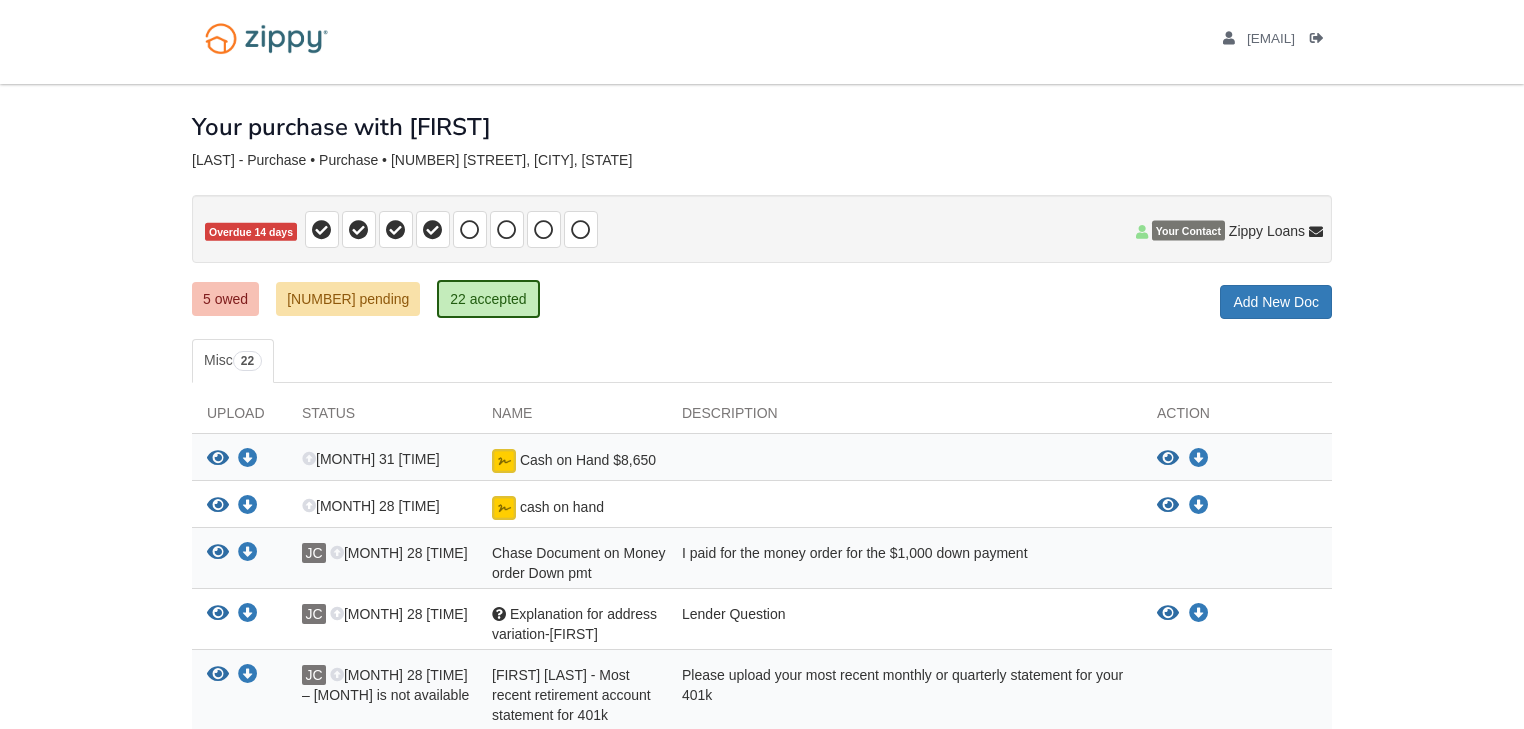scroll, scrollTop: 0, scrollLeft: 0, axis: both 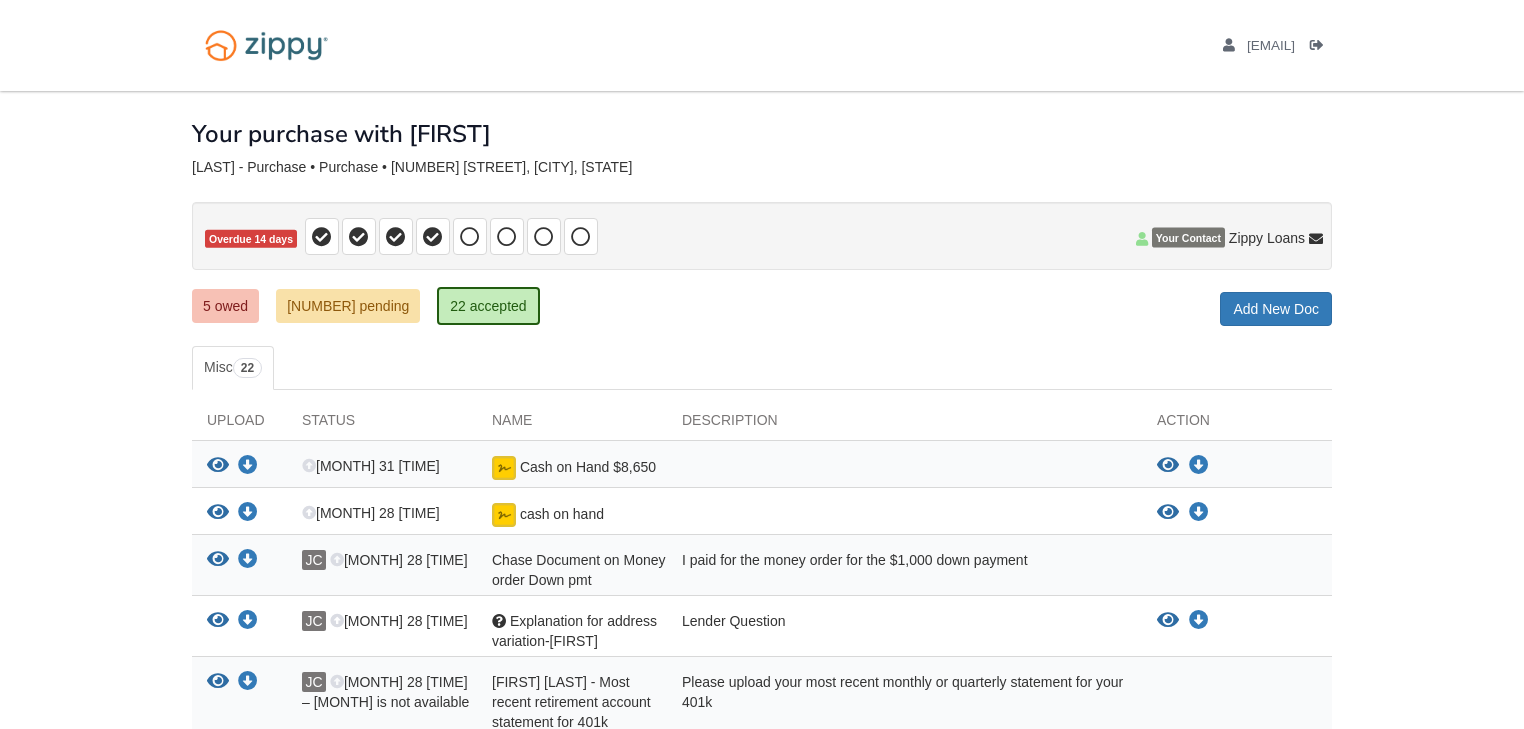 click on "×
×
×
Pending Add Document Notice
document  will be included in the email sent to
Personal Note in Email to
Email Notice
Cancel
Send notice of new request to
Stack & send accepted documents from
Add new document for
Your
purchase
with [FIRST]" at bounding box center [762, 1089] 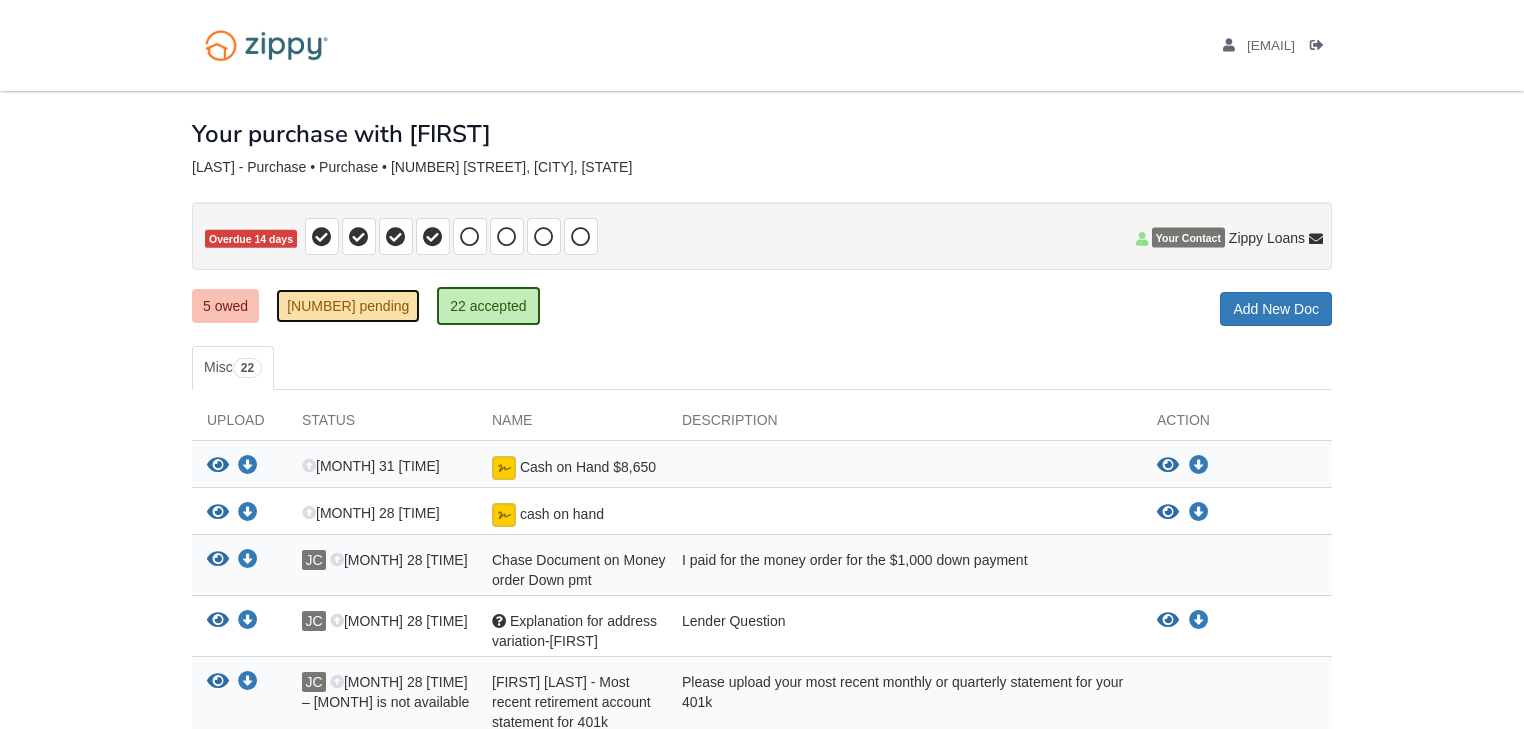 click on "[NUMBER] pending" at bounding box center [348, 306] 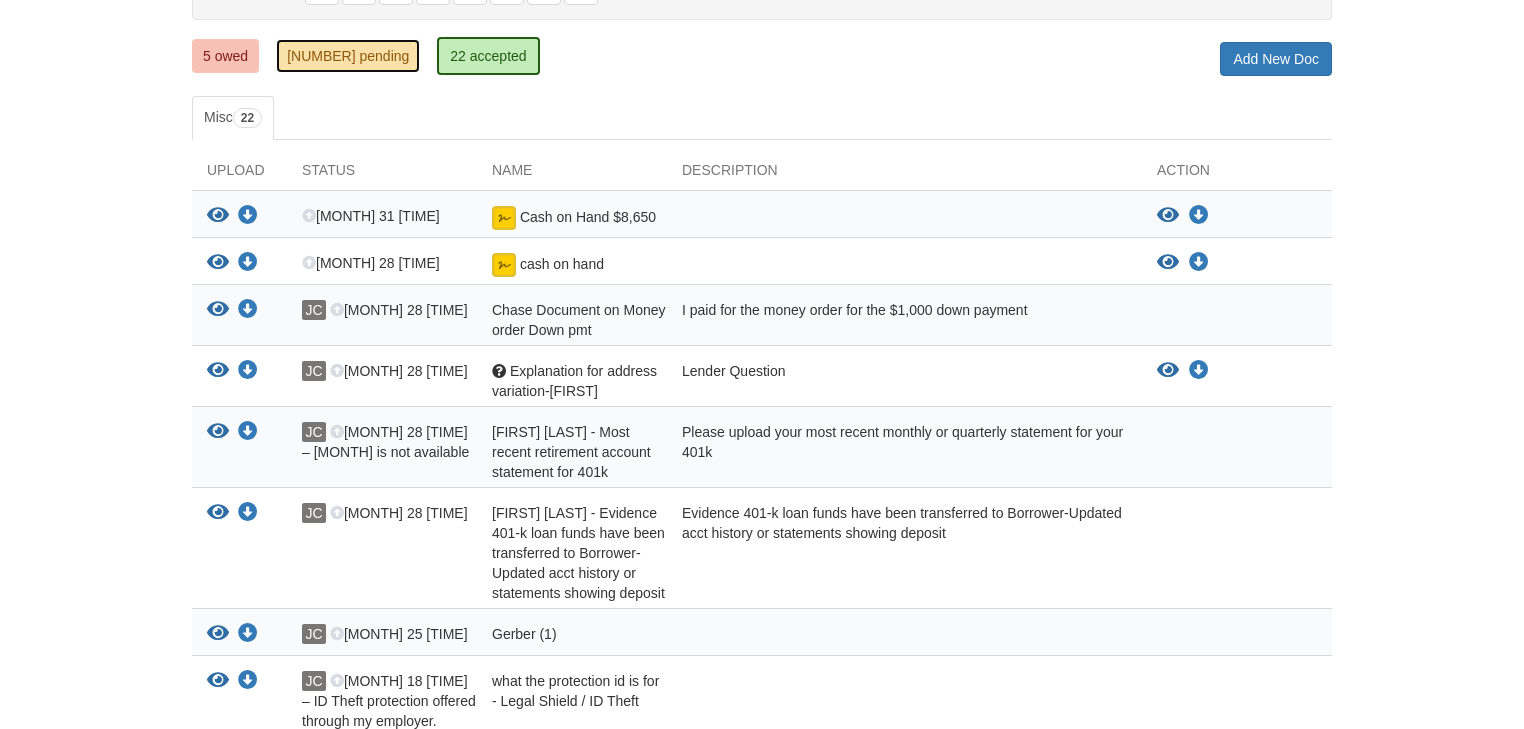 scroll, scrollTop: 80, scrollLeft: 0, axis: vertical 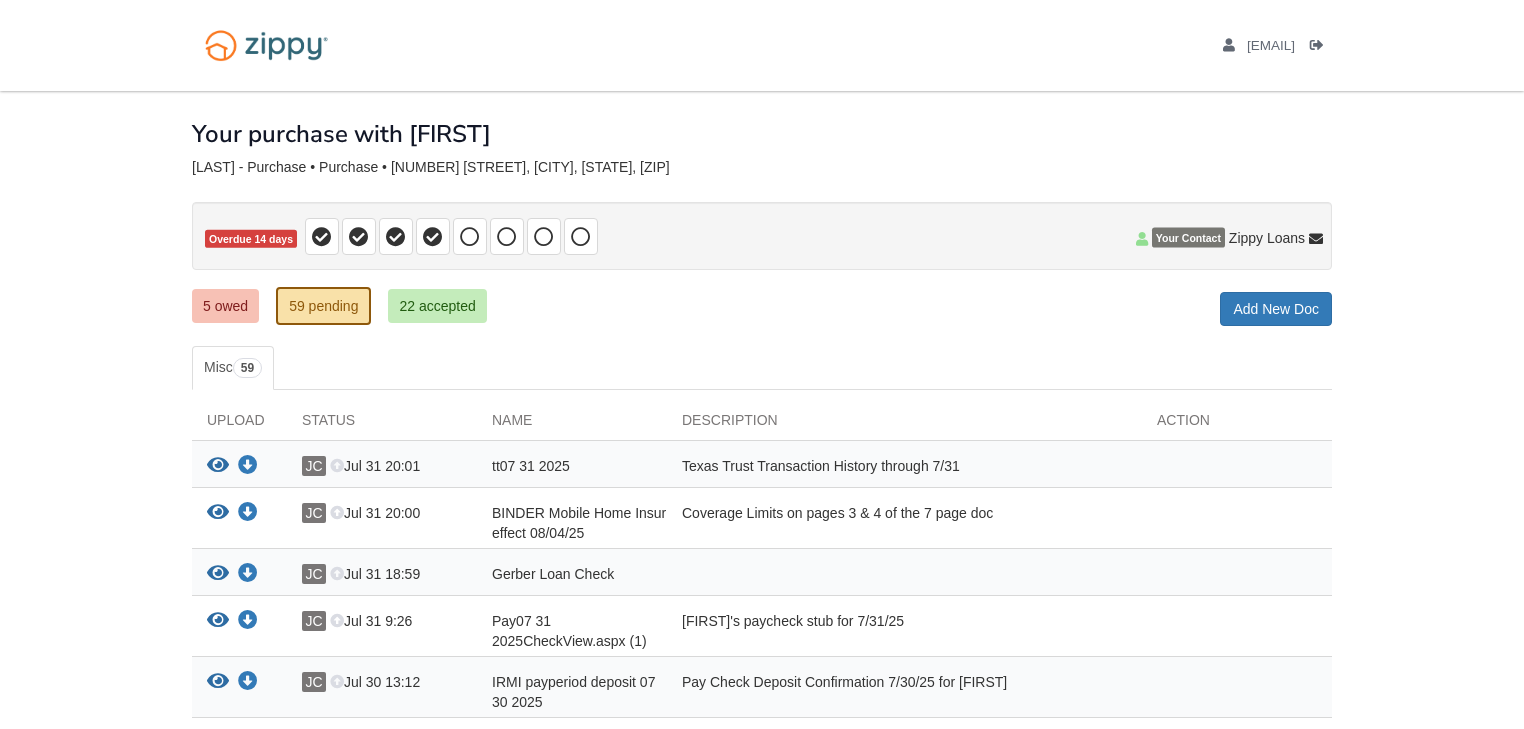 drag, startPoint x: 983, startPoint y: 460, endPoint x: 684, endPoint y: 464, distance: 299.02676 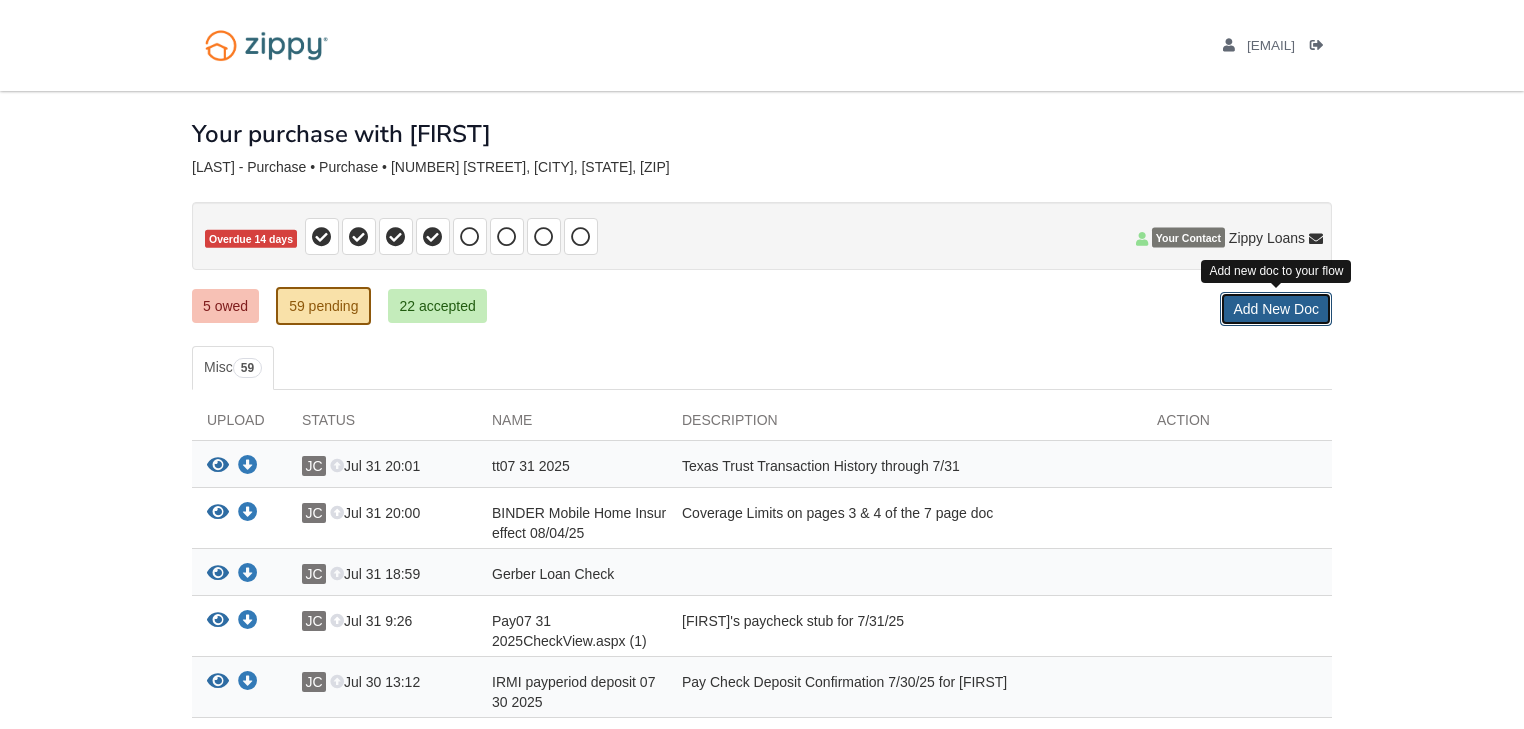 click on "Add New Doc" at bounding box center (1276, 309) 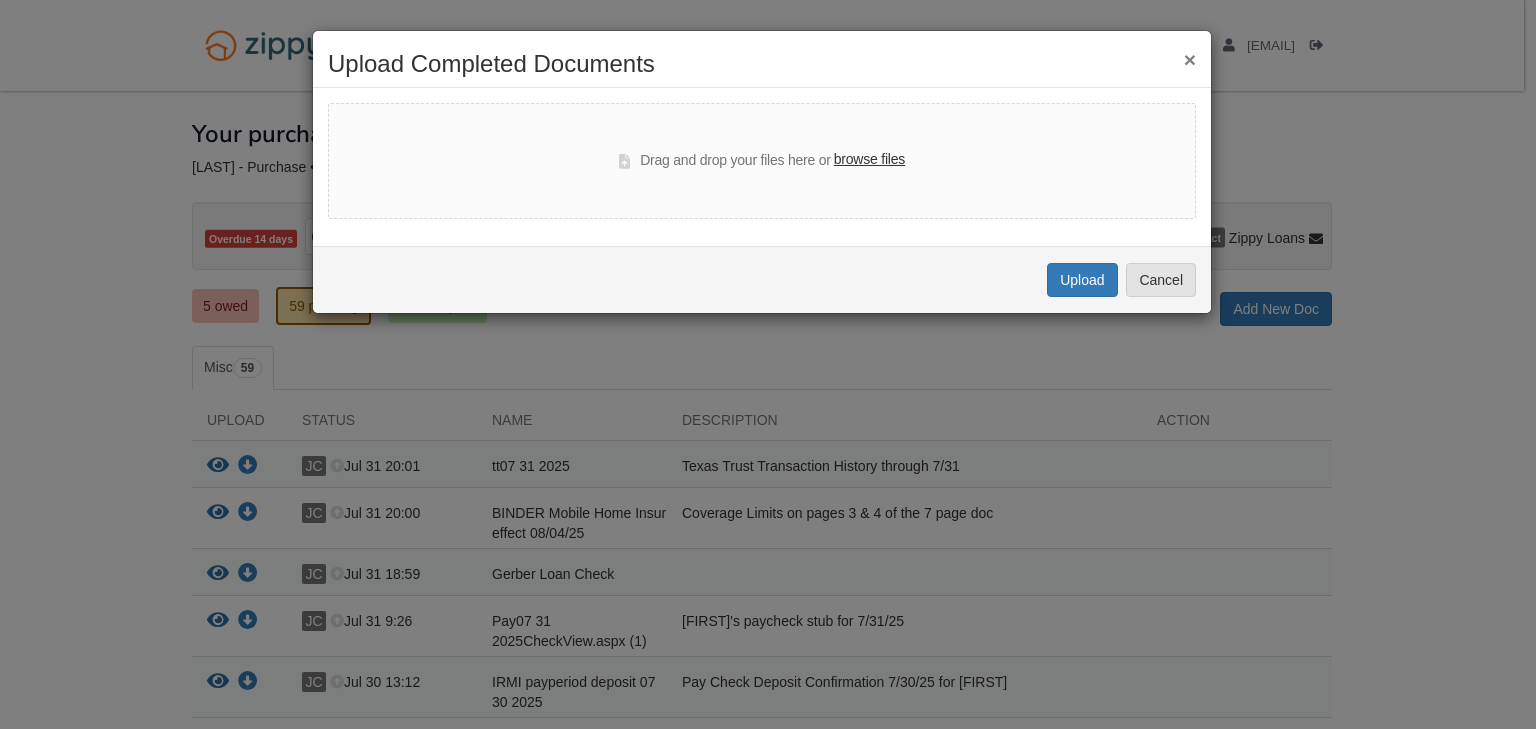 click on "browse files" at bounding box center [869, 160] 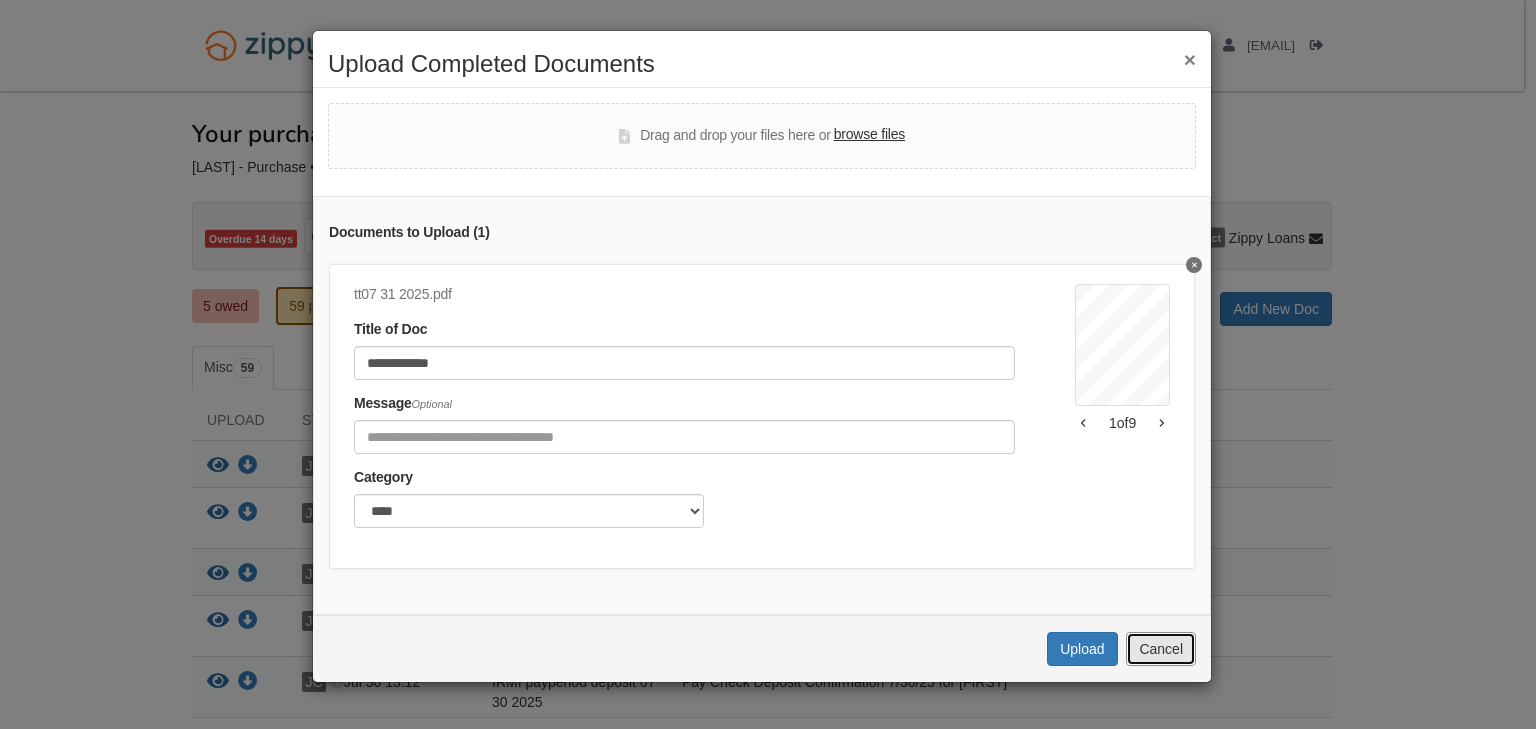 drag, startPoint x: 1152, startPoint y: 664, endPoint x: 1226, endPoint y: 479, distance: 199.2511 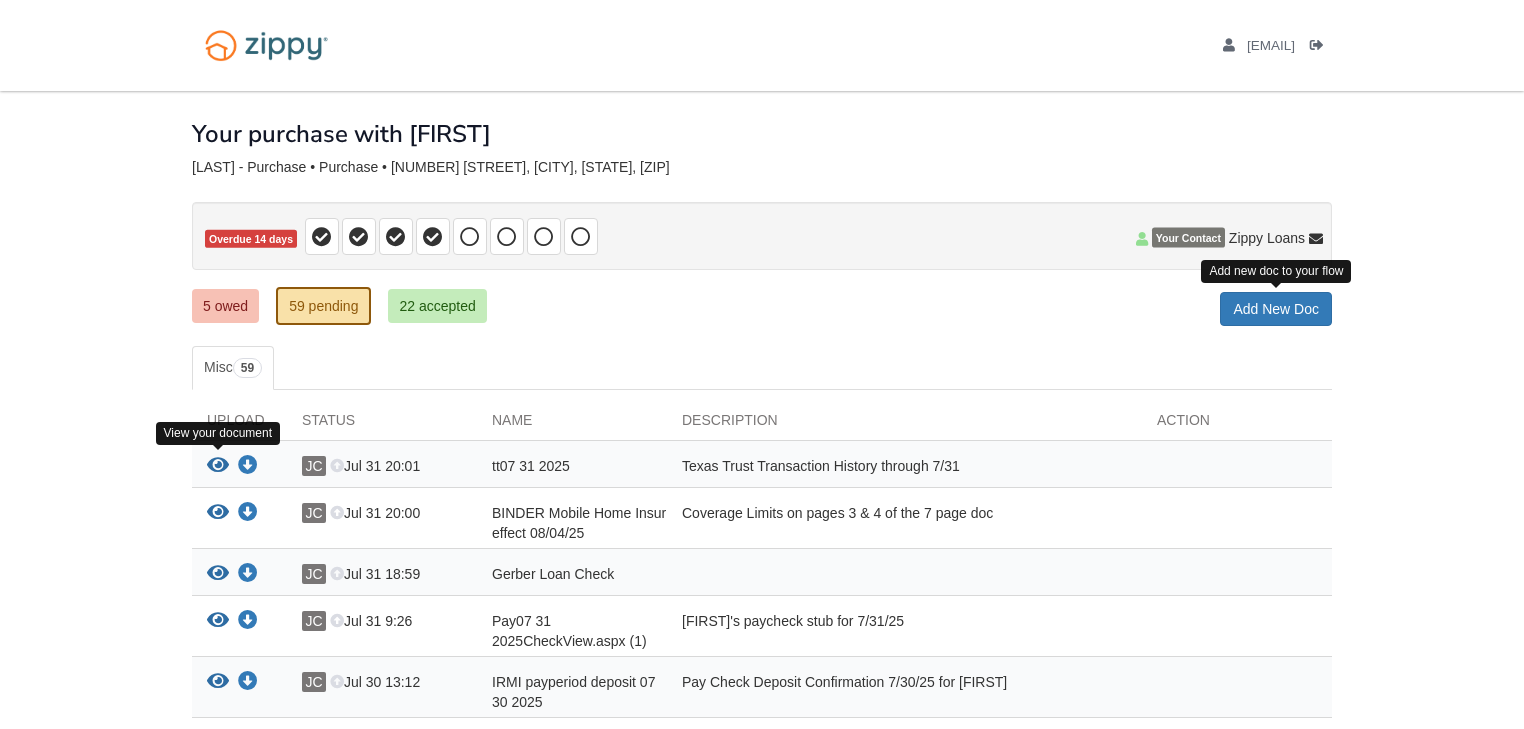 click at bounding box center [218, 466] 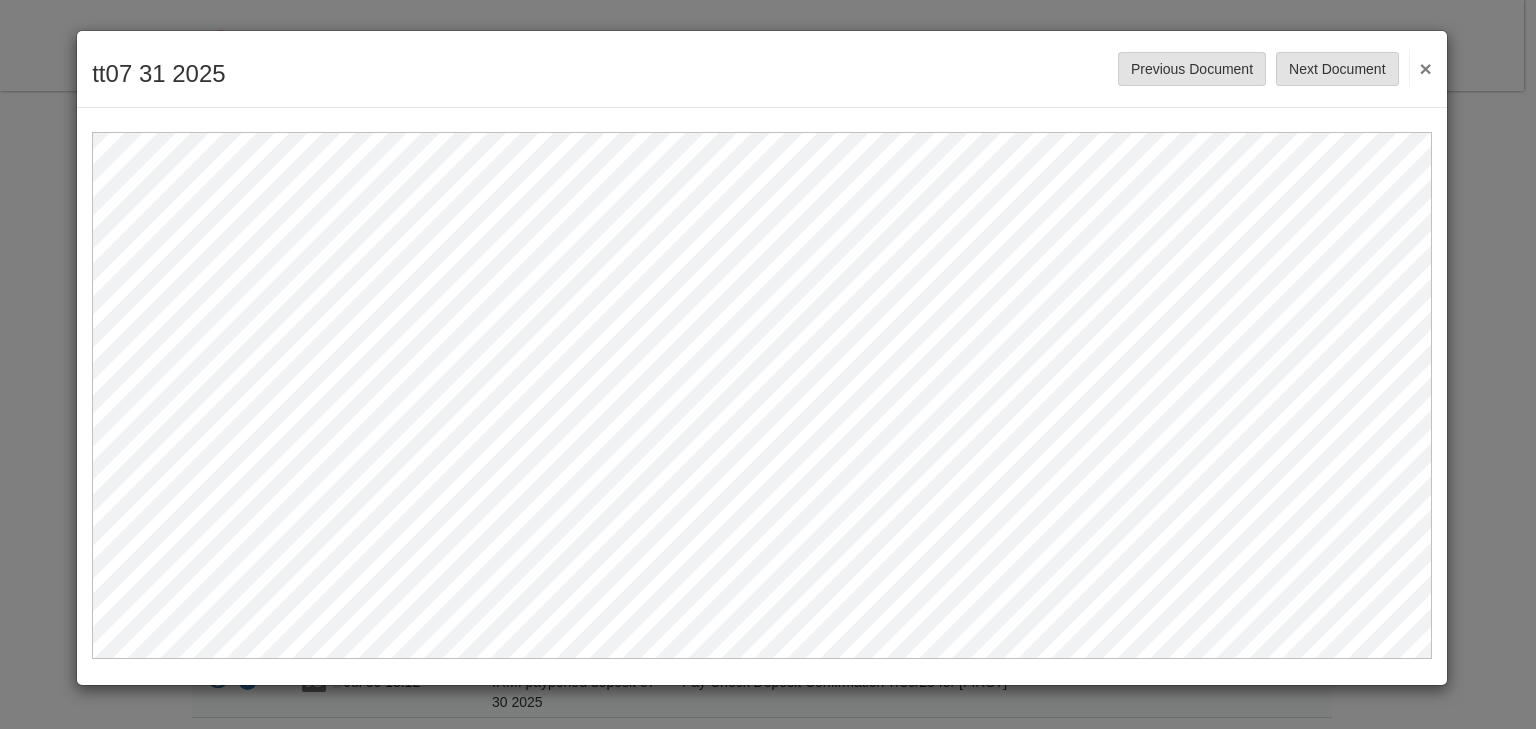 click on "×" at bounding box center [1420, 68] 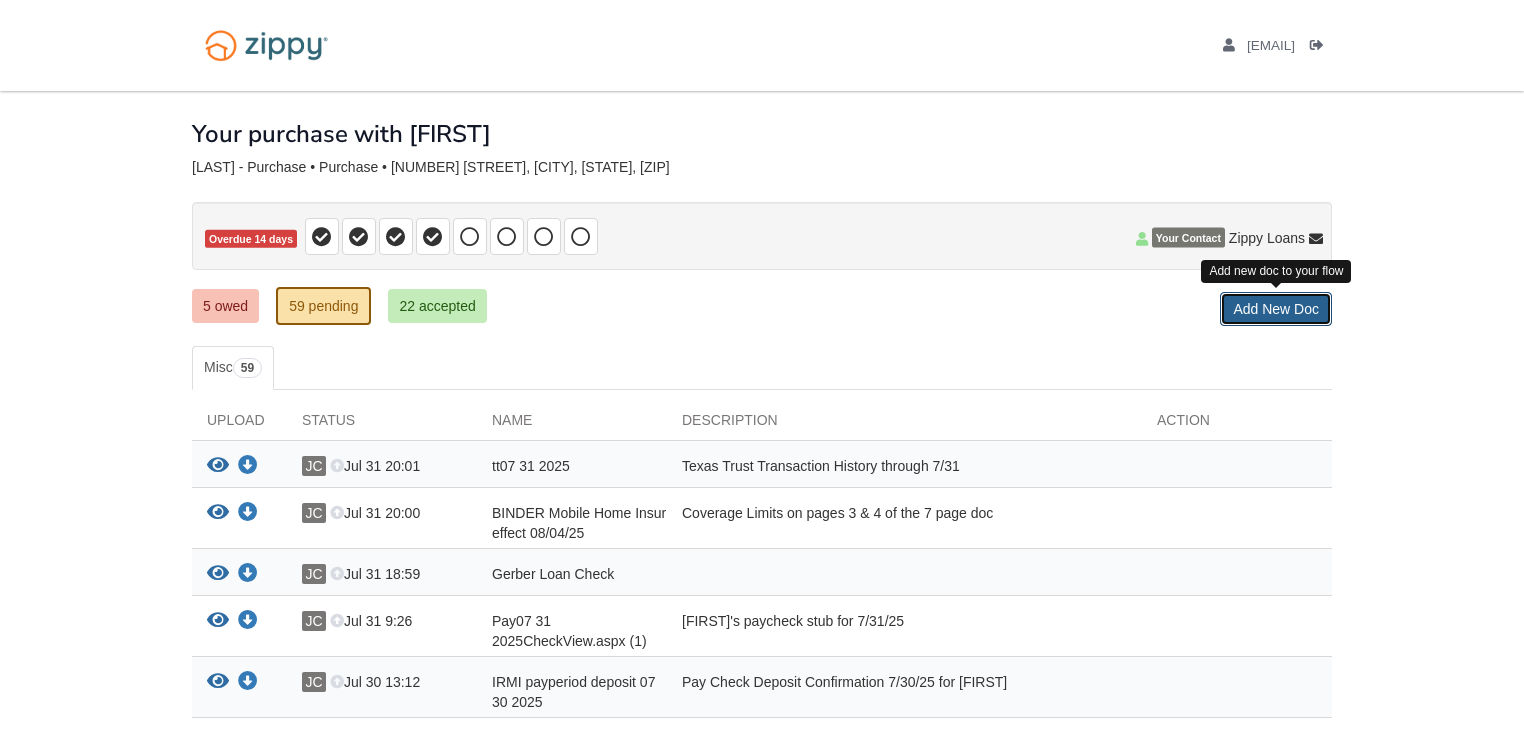 click on "Add New Doc" at bounding box center (1276, 309) 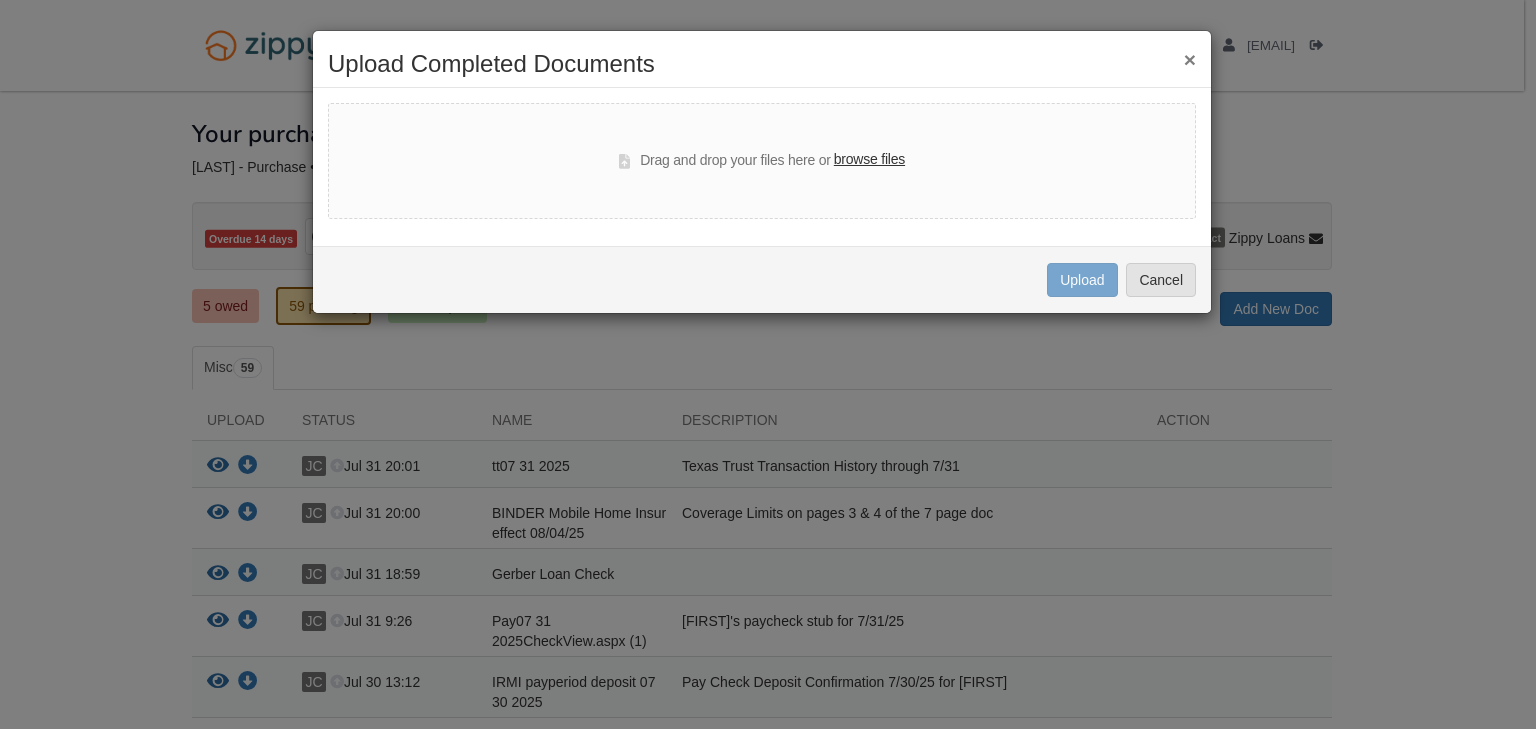 click on "browse files" at bounding box center (869, 160) 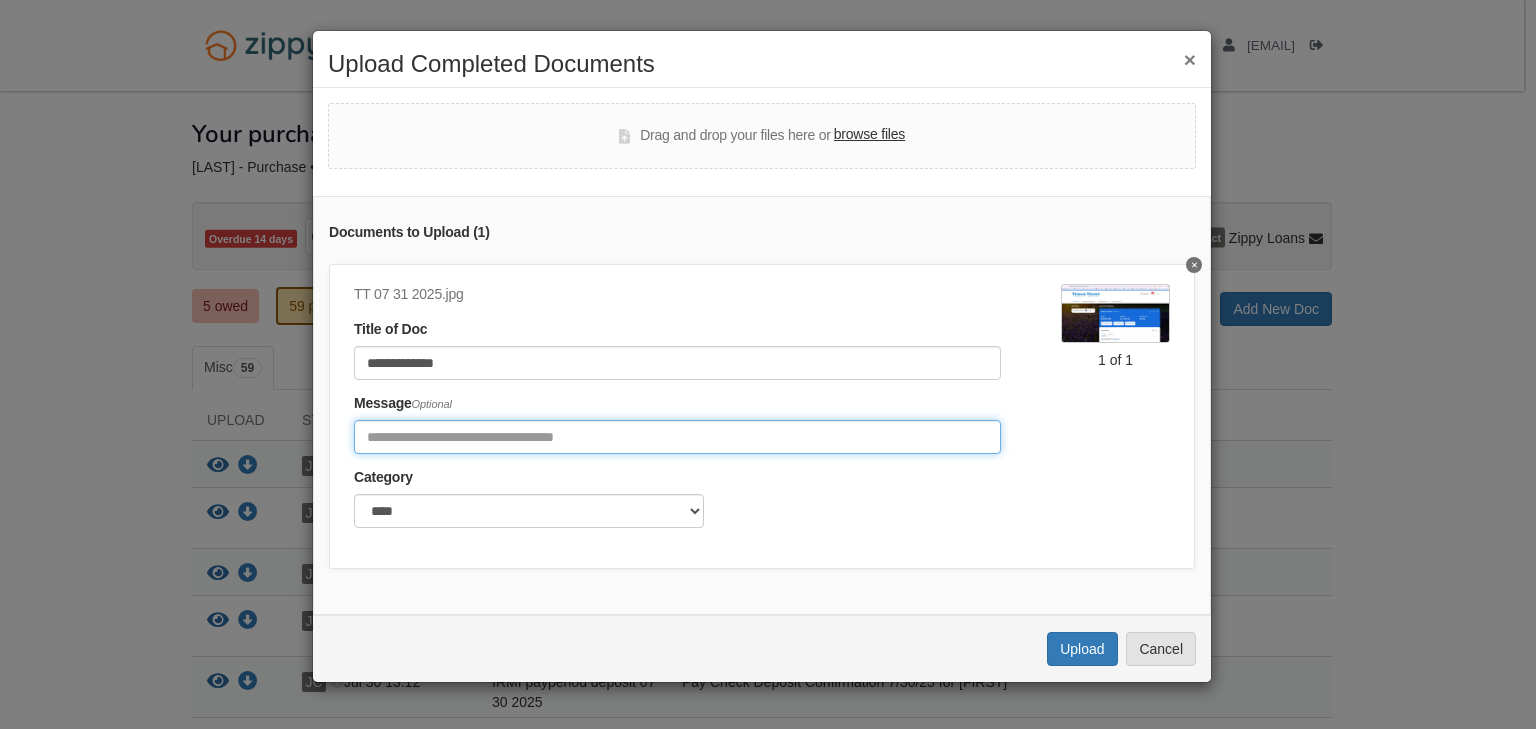 click at bounding box center [677, 437] 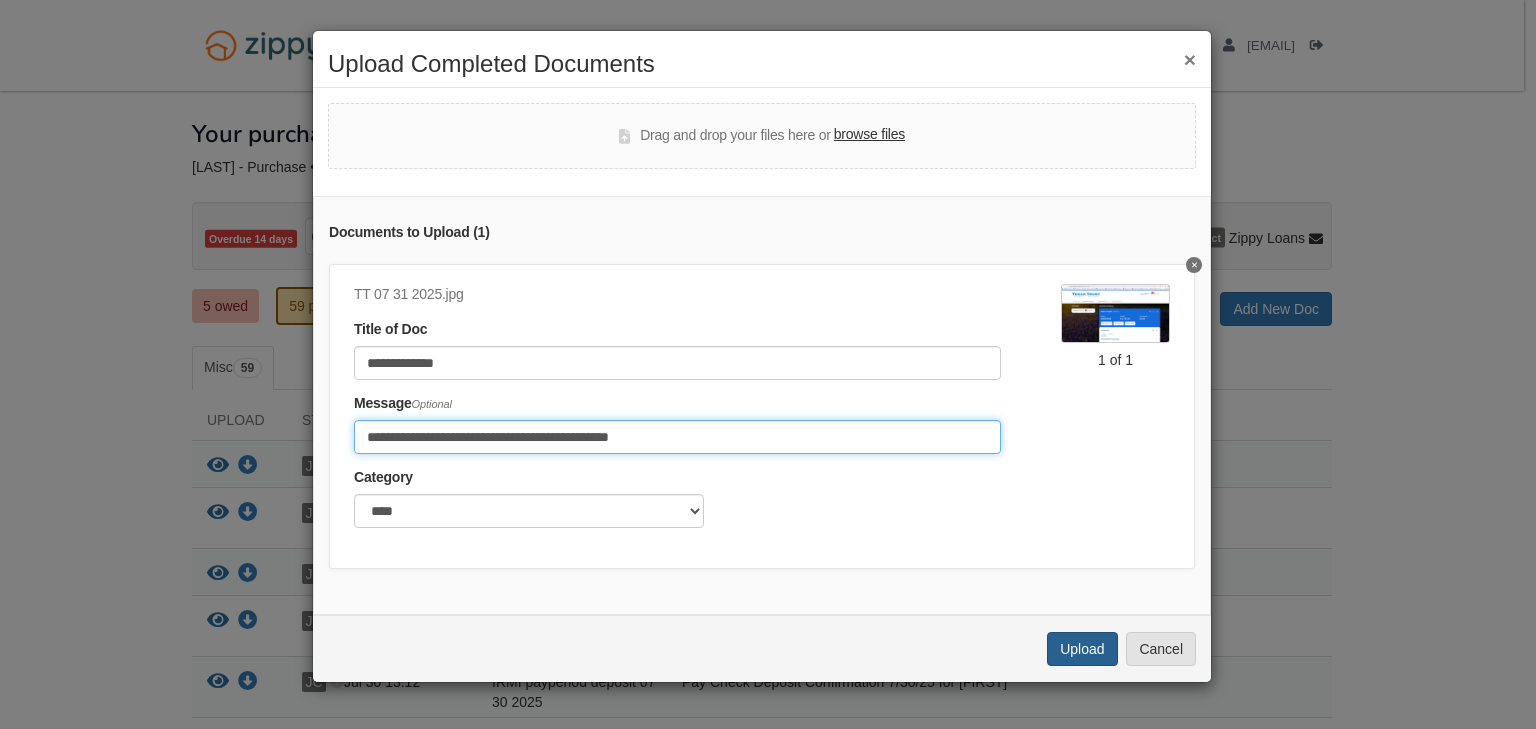 type on "**********" 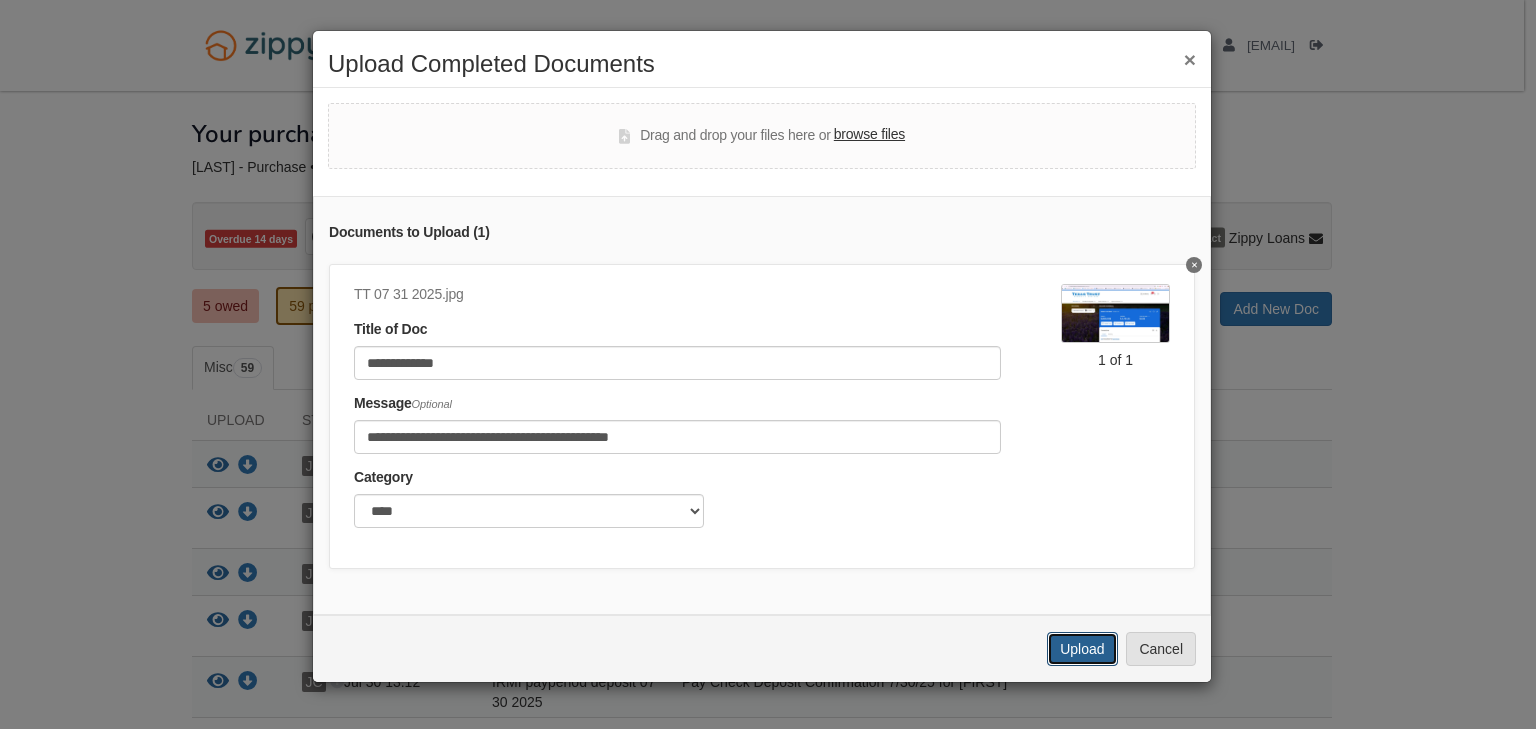 click on "Upload" at bounding box center (1082, 649) 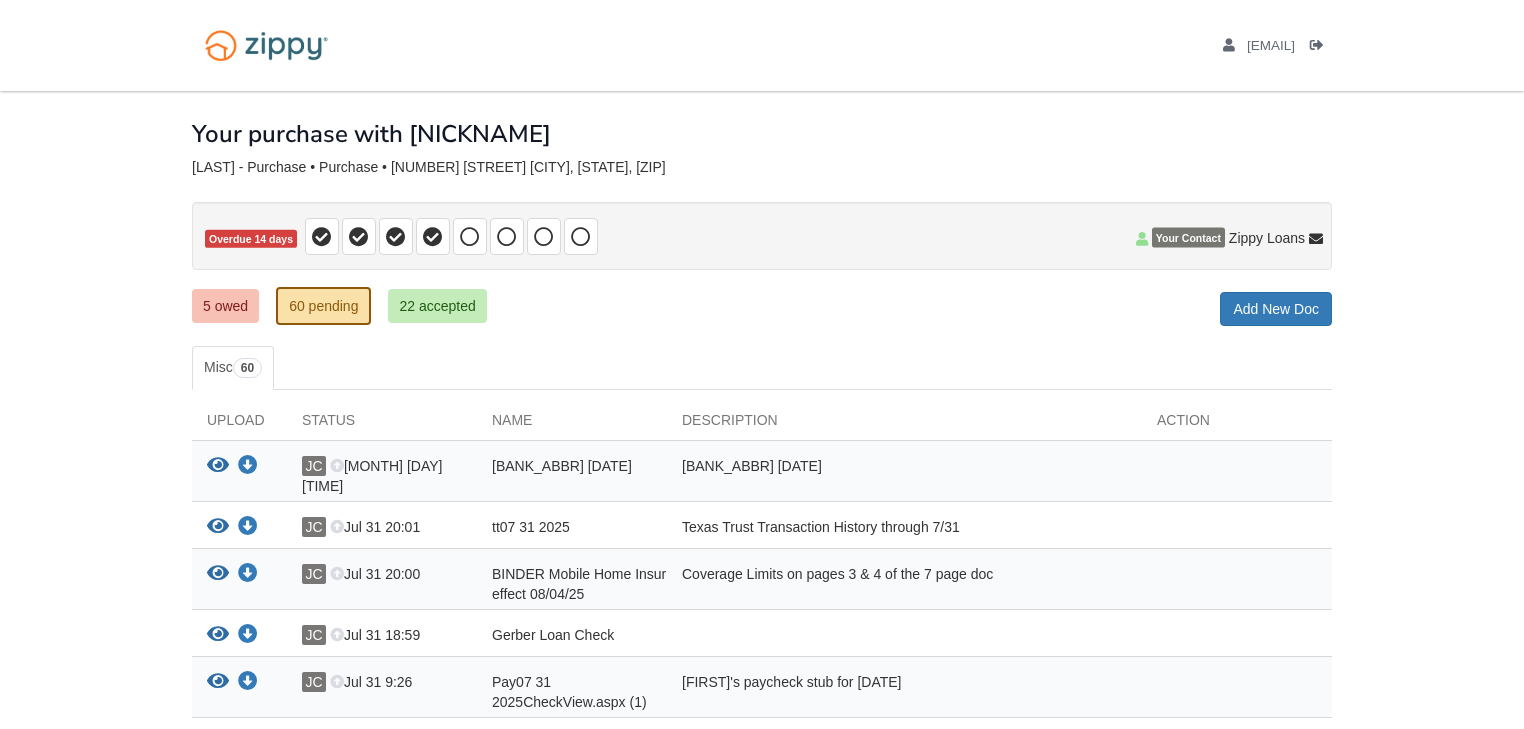 scroll, scrollTop: 0, scrollLeft: 0, axis: both 